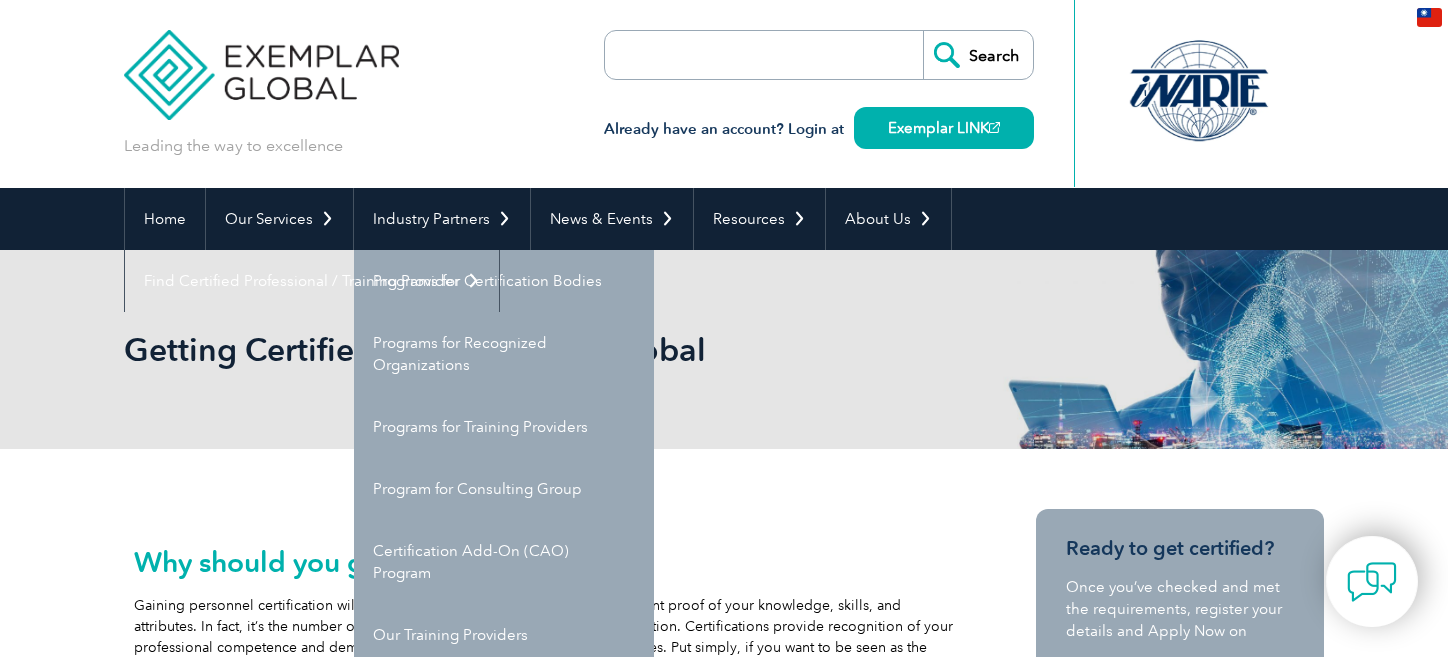 scroll, scrollTop: 0, scrollLeft: 0, axis: both 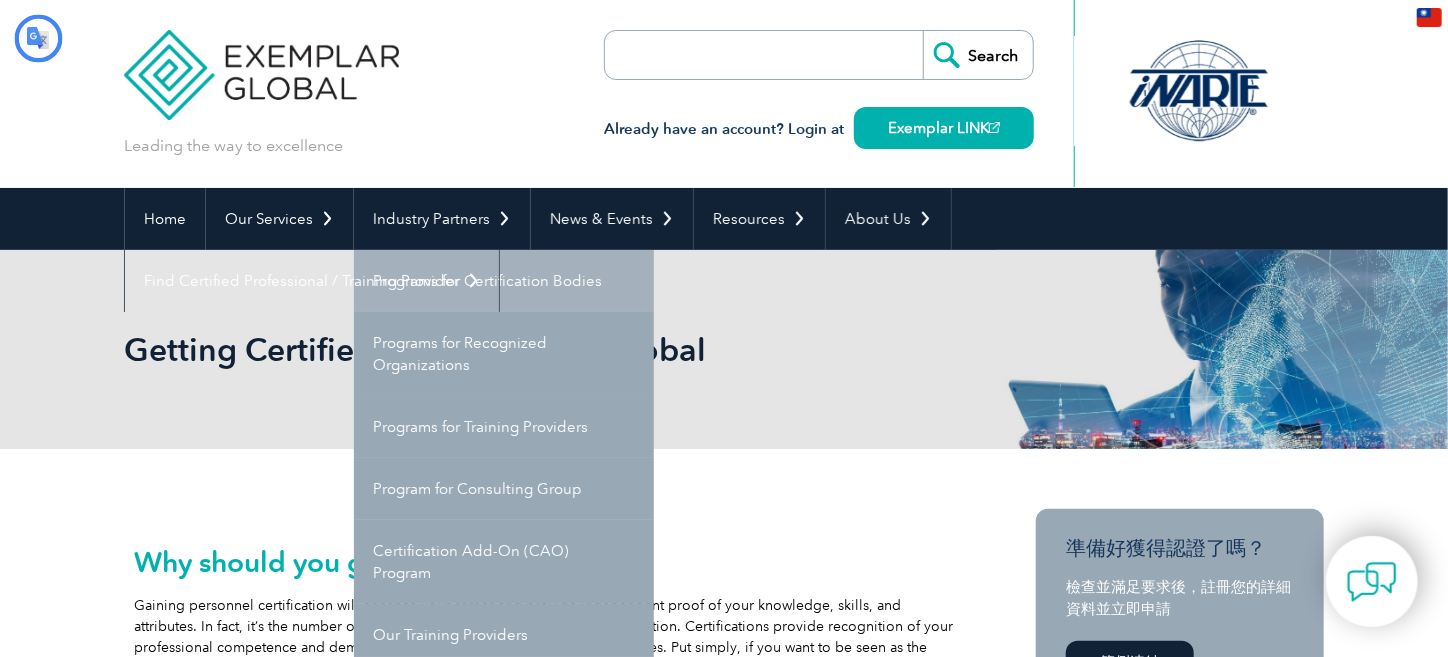 type on "搜尋" 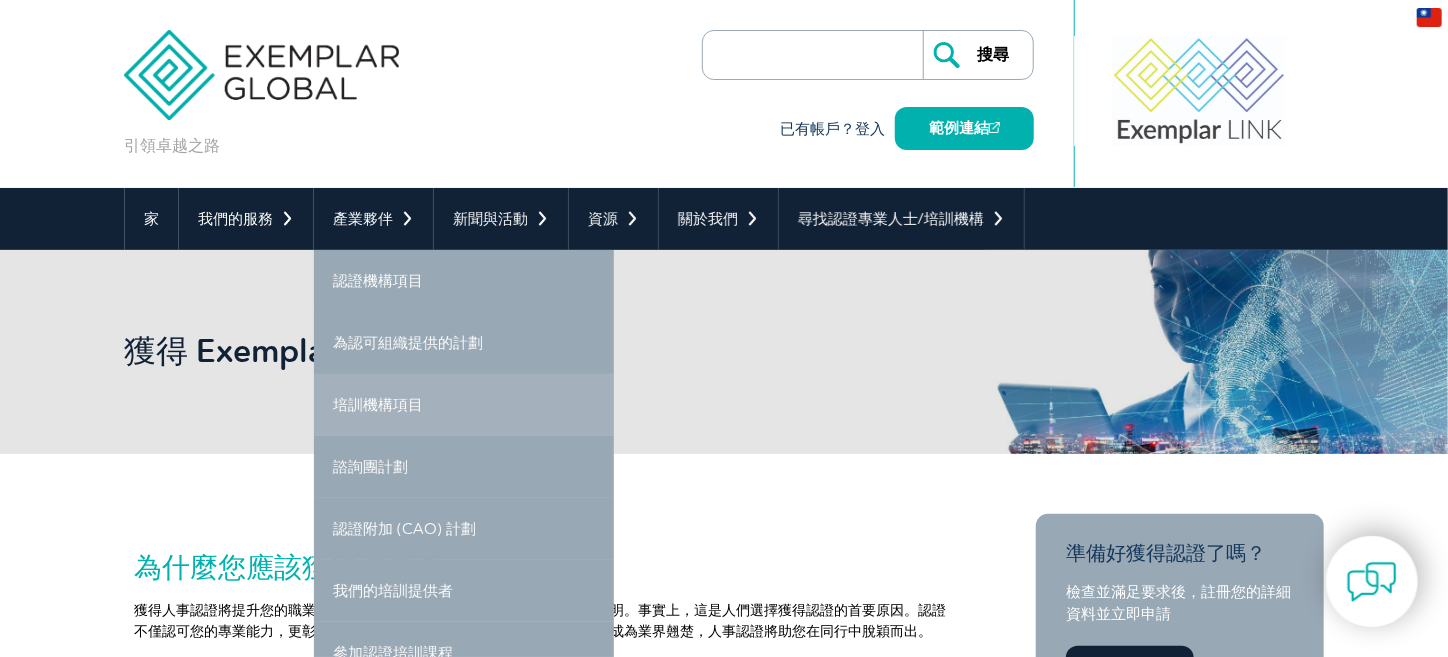 click on "培訓機構項目" at bounding box center (464, 405) 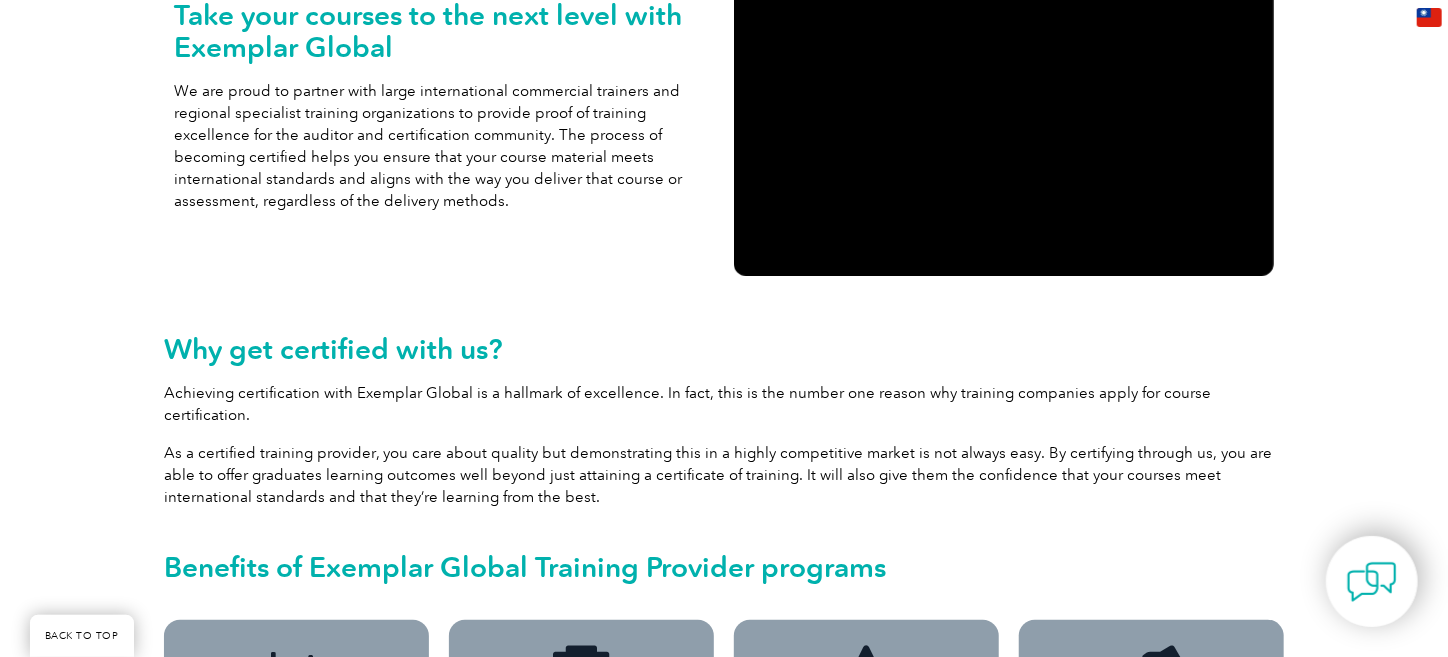 scroll, scrollTop: 550, scrollLeft: 0, axis: vertical 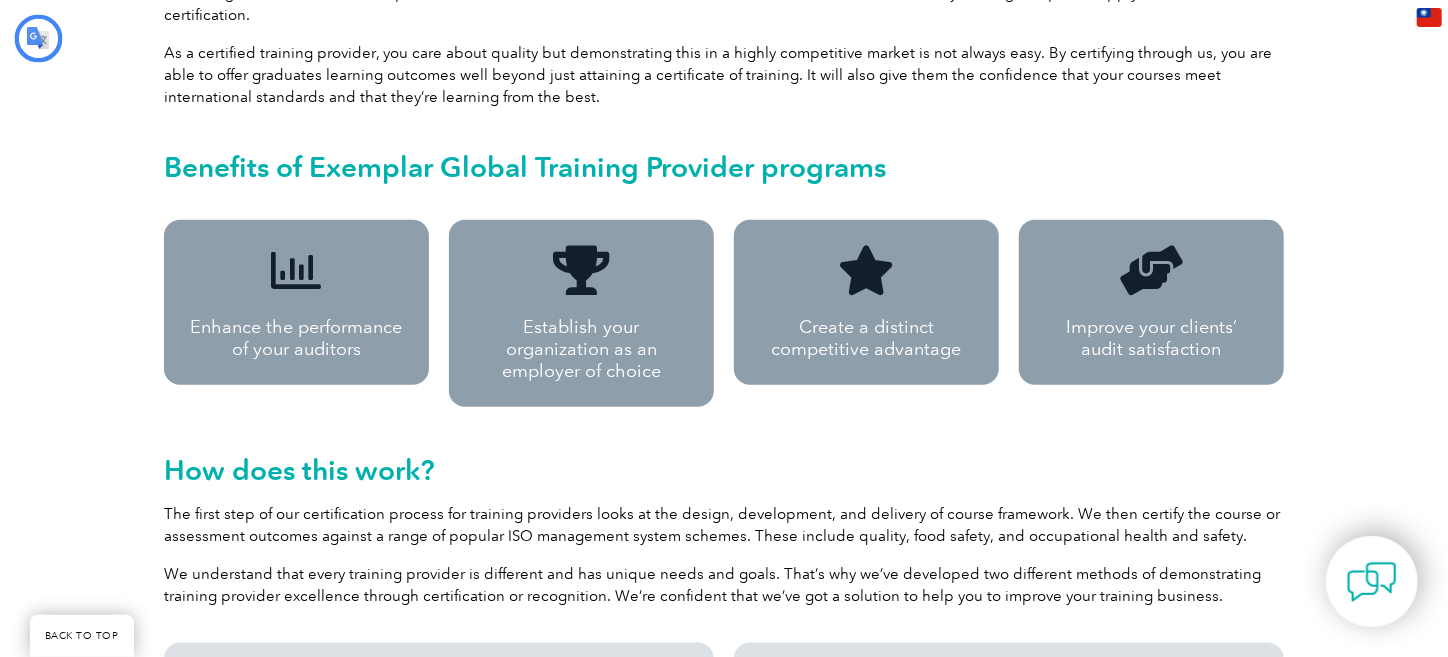 type on "搜尋" 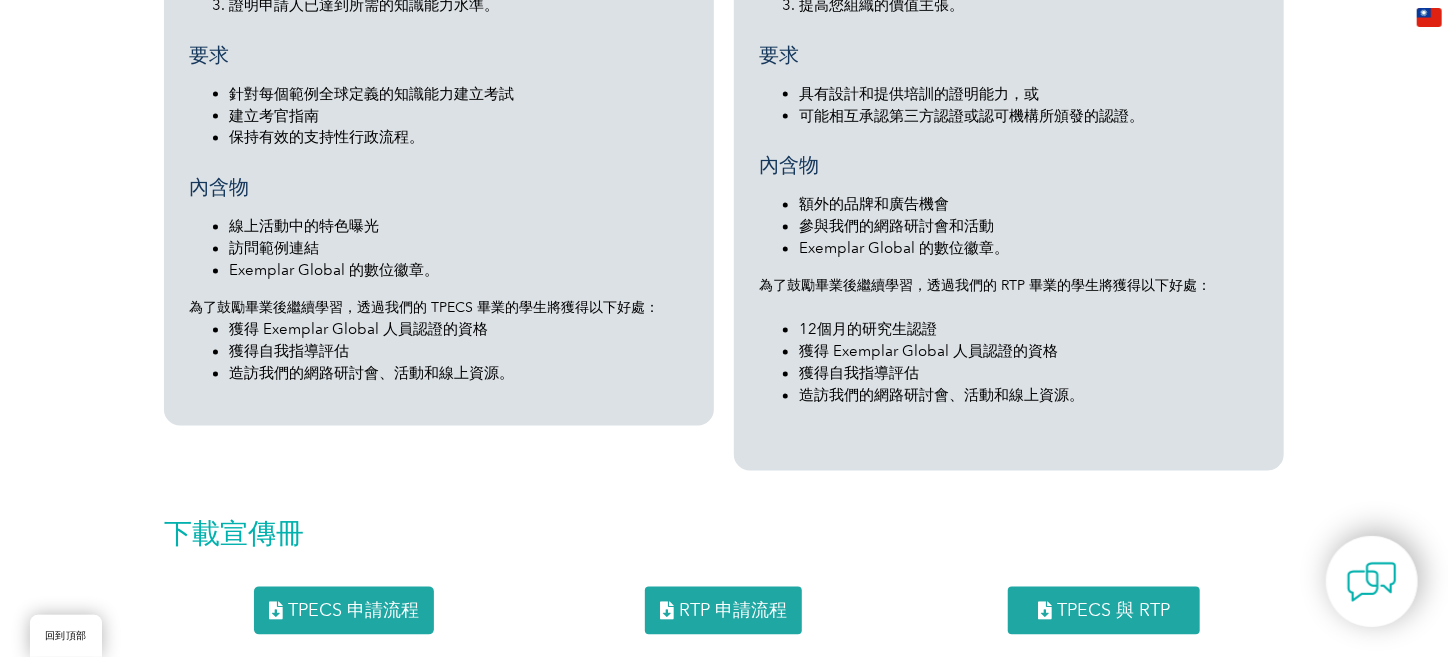 scroll, scrollTop: 1950, scrollLeft: 0, axis: vertical 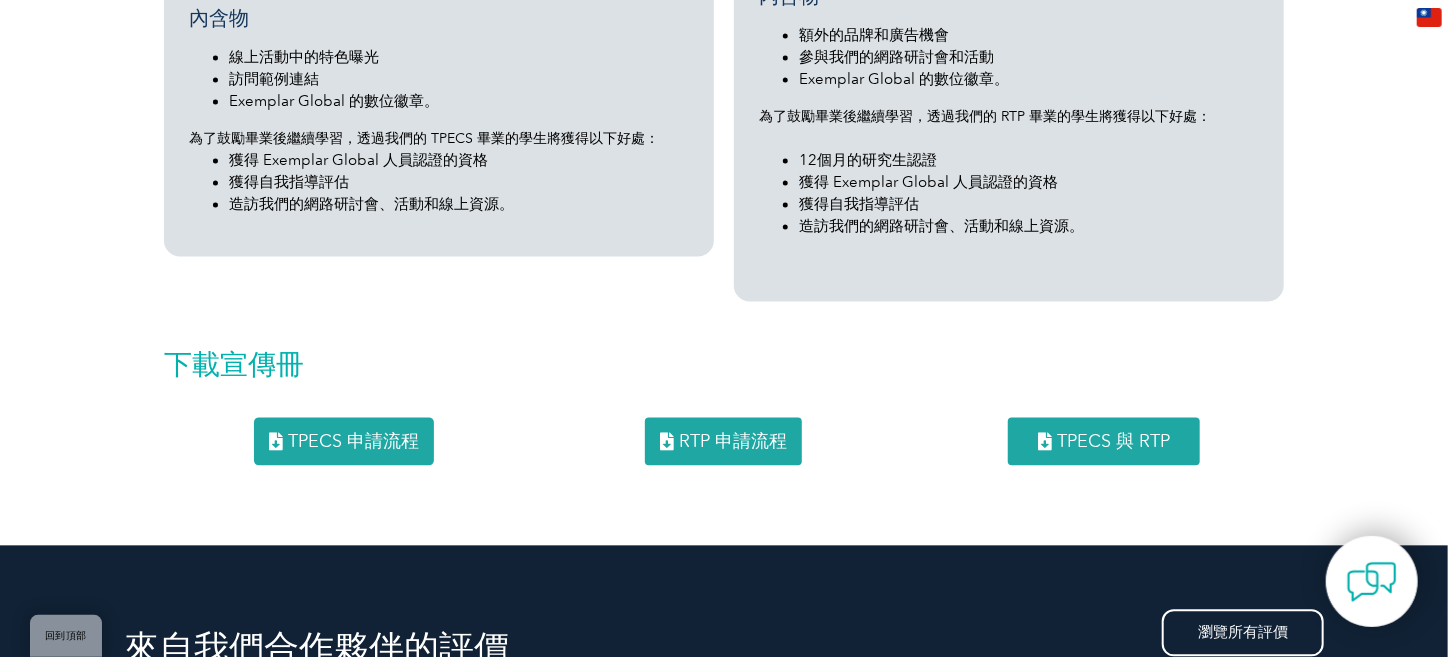 click on "RTP 申請流程" at bounding box center (723, 441) 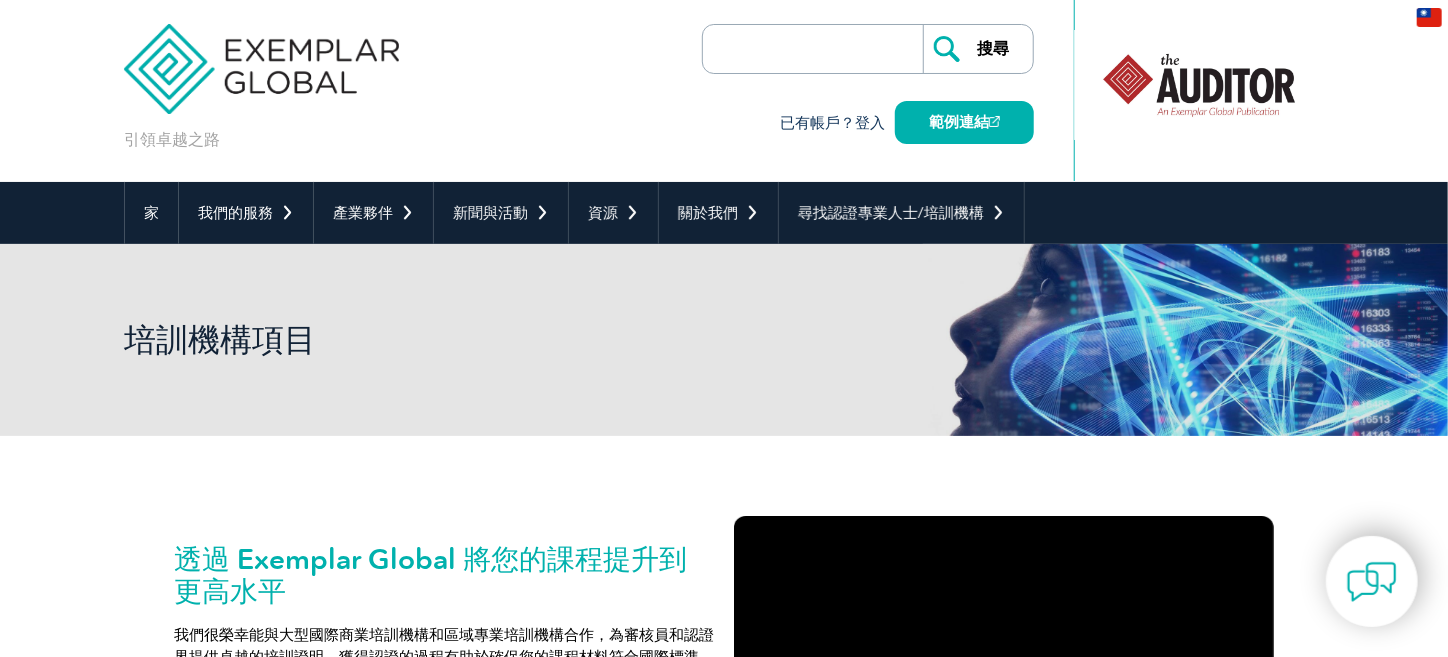 scroll, scrollTop: 0, scrollLeft: 0, axis: both 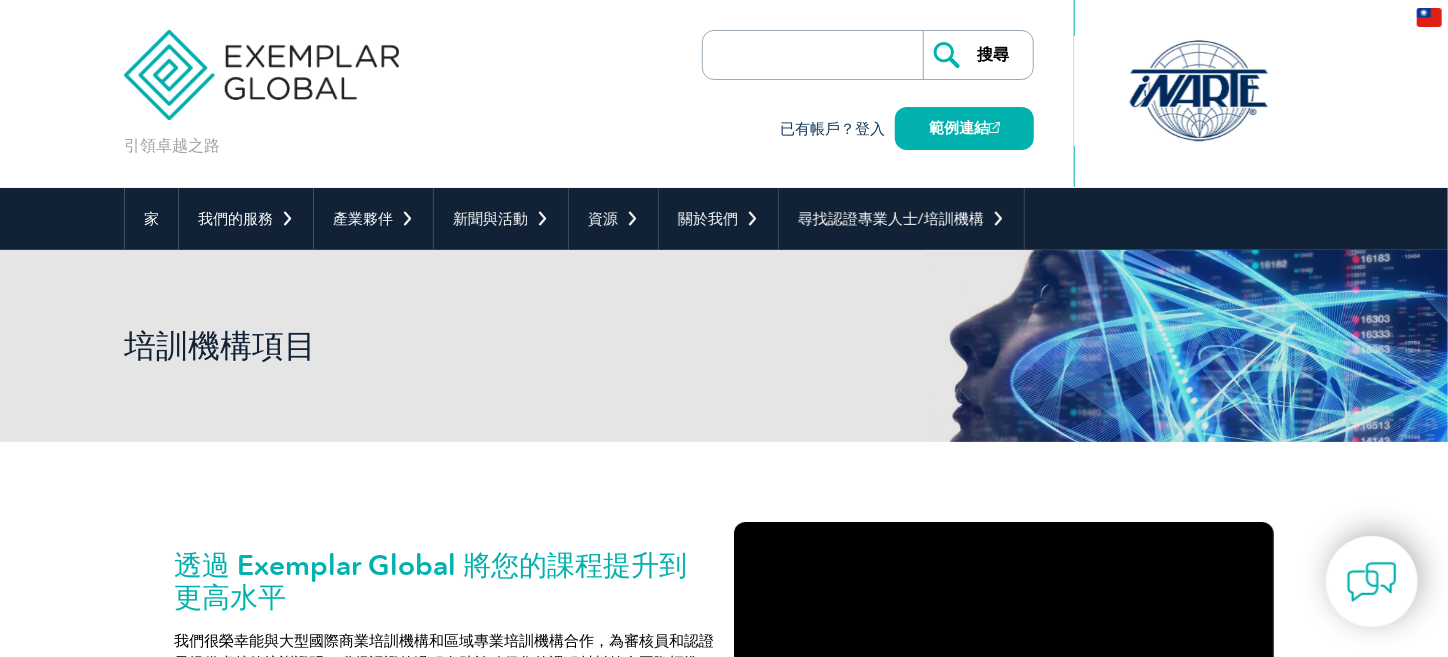 click on "zh-TW" at bounding box center [1429, 16] 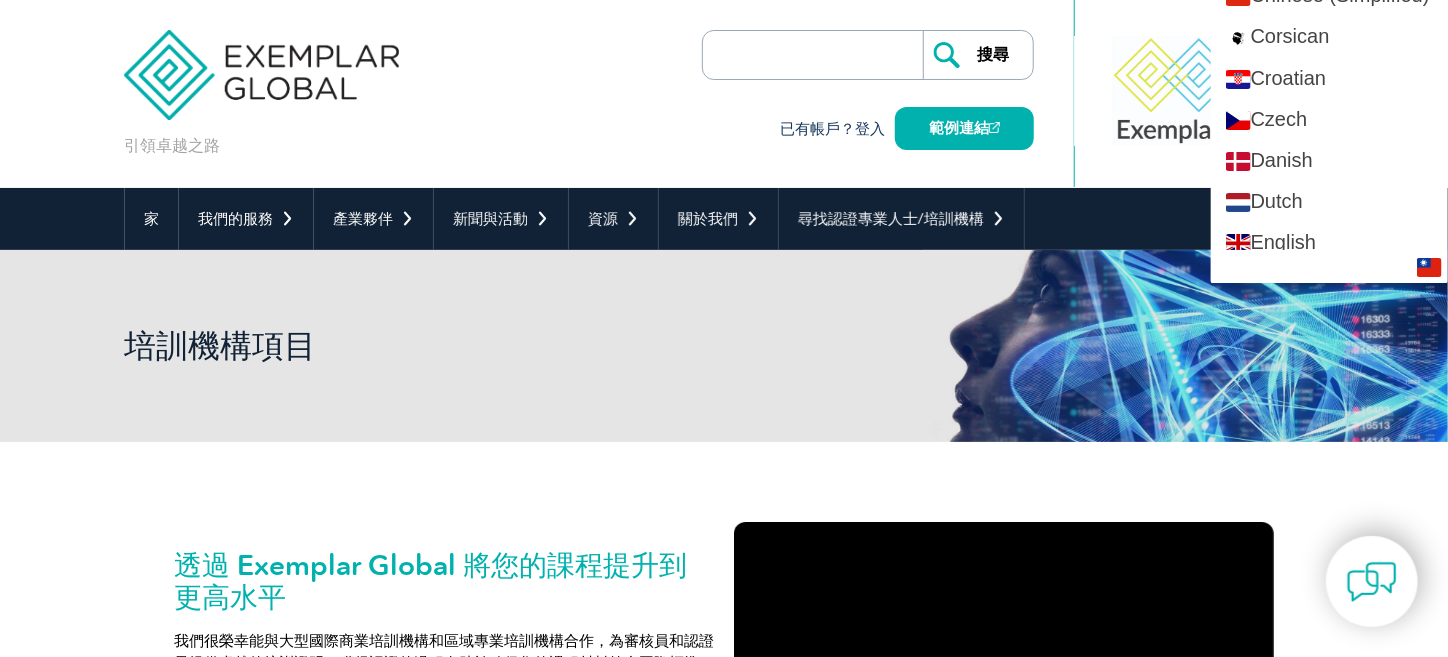 scroll, scrollTop: 800, scrollLeft: 0, axis: vertical 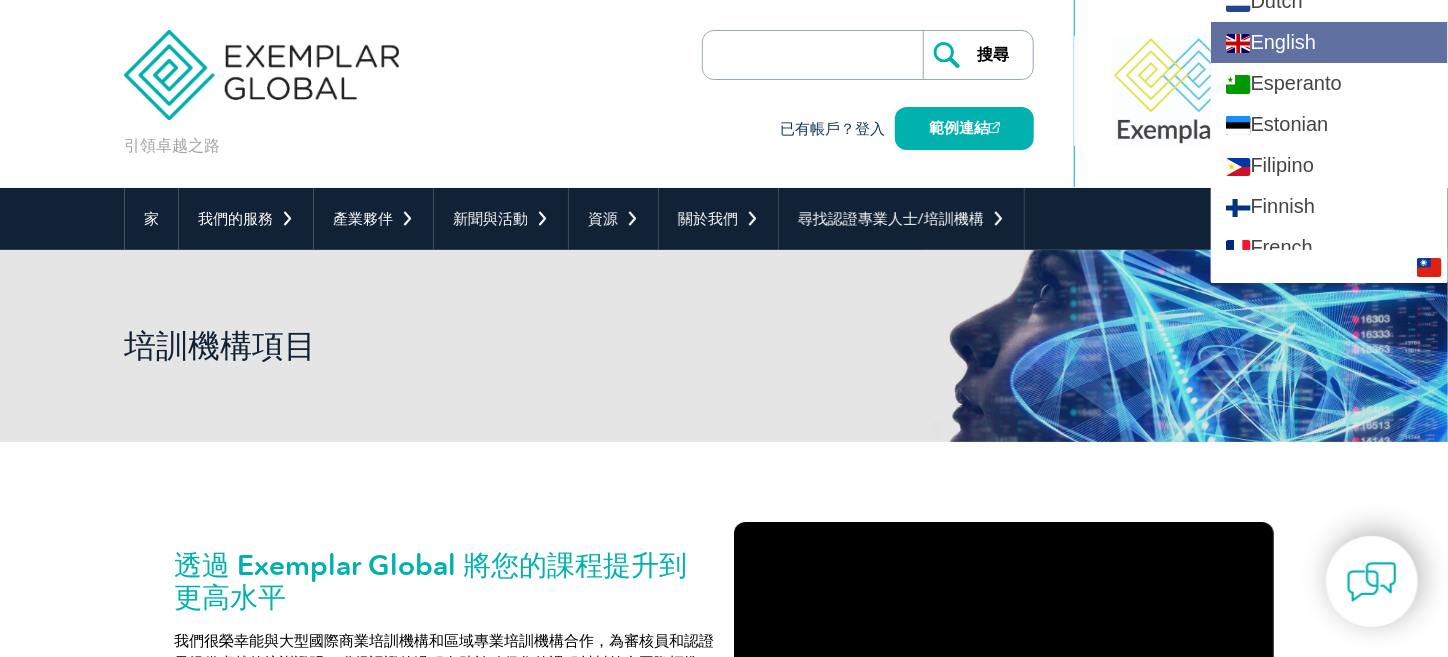 click on "English" at bounding box center [1329, 42] 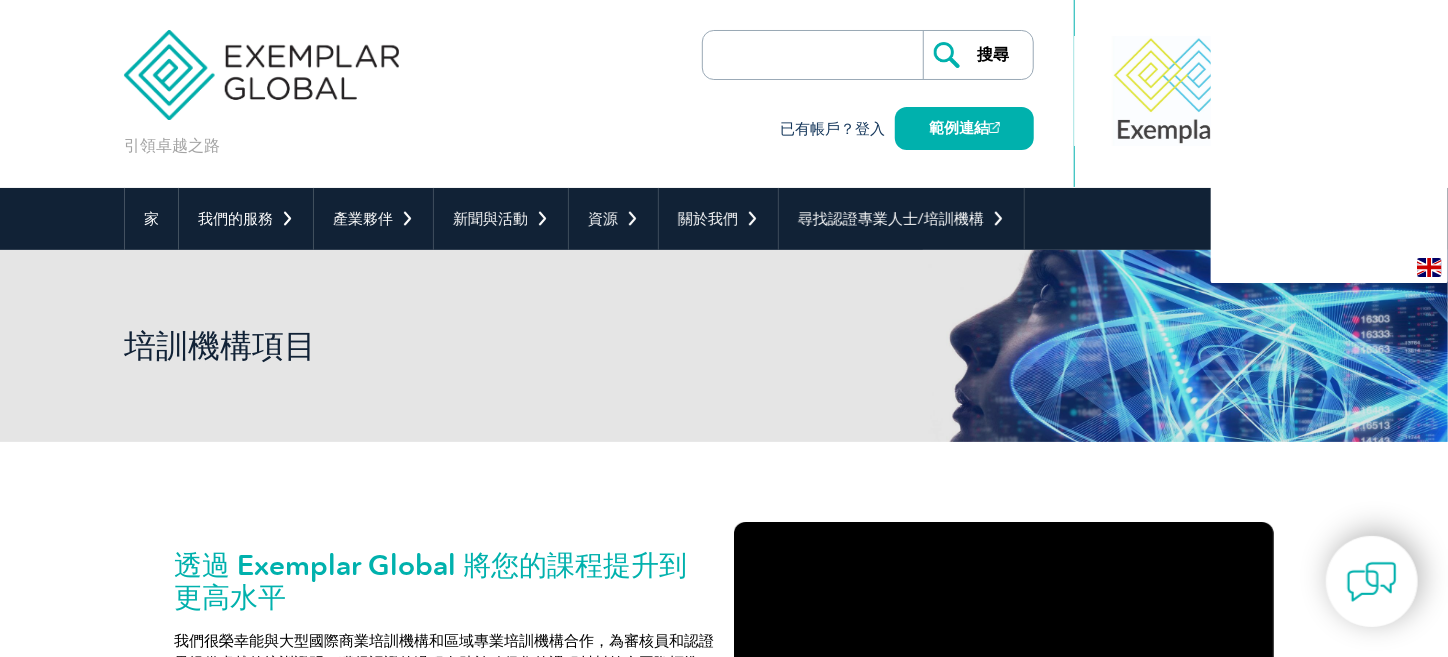 type on "Search" 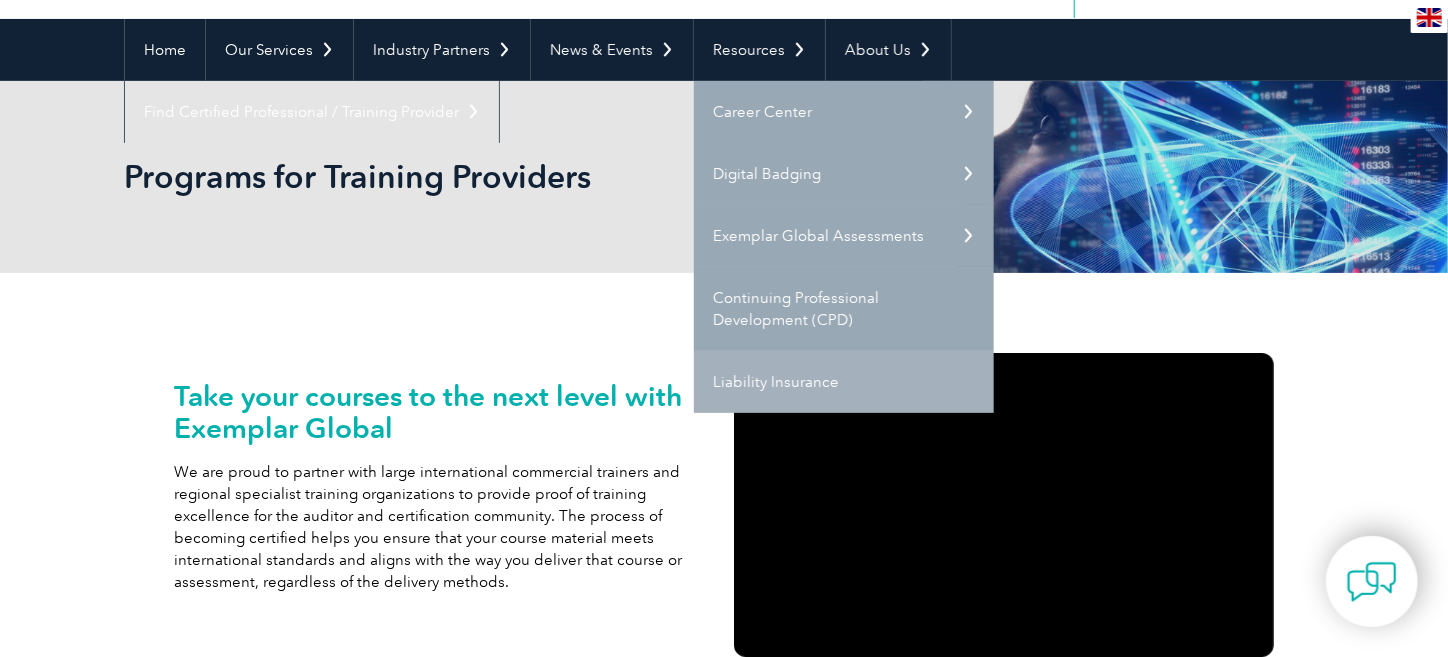 scroll, scrollTop: 200, scrollLeft: 0, axis: vertical 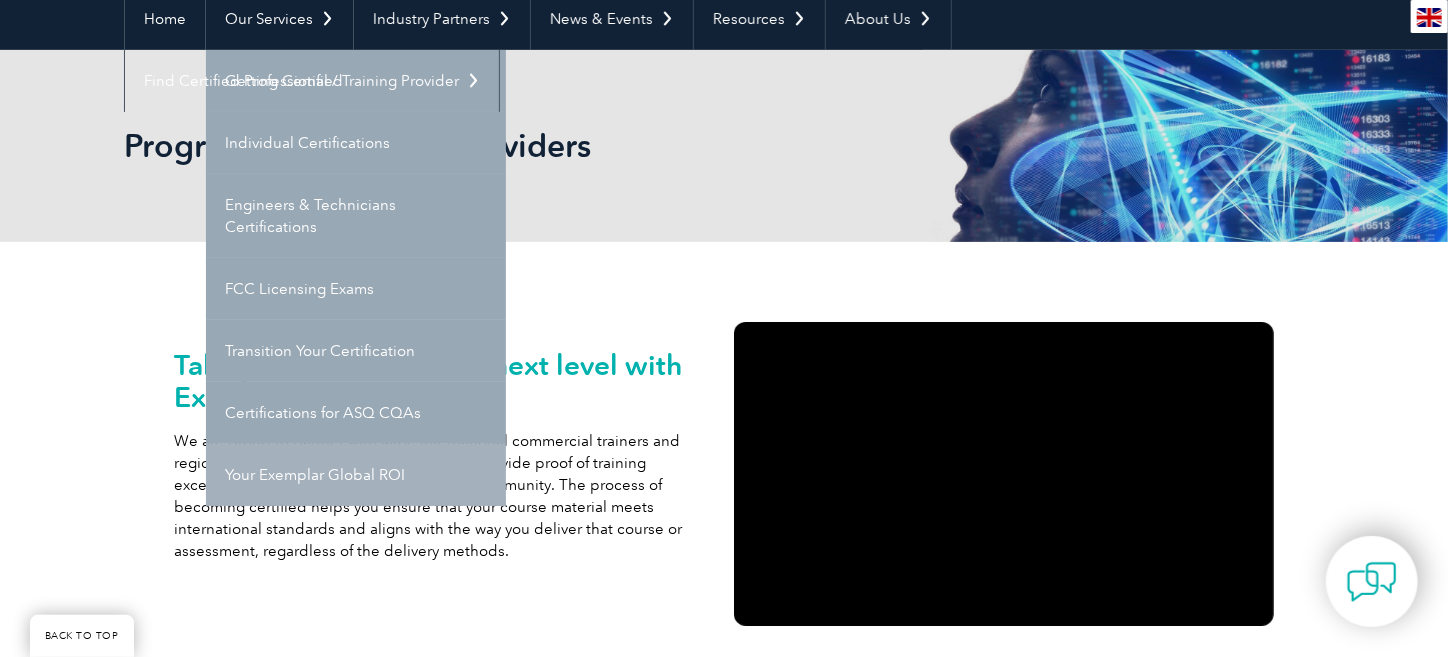 click on "Your Exemplar Global ROI" at bounding box center [356, 475] 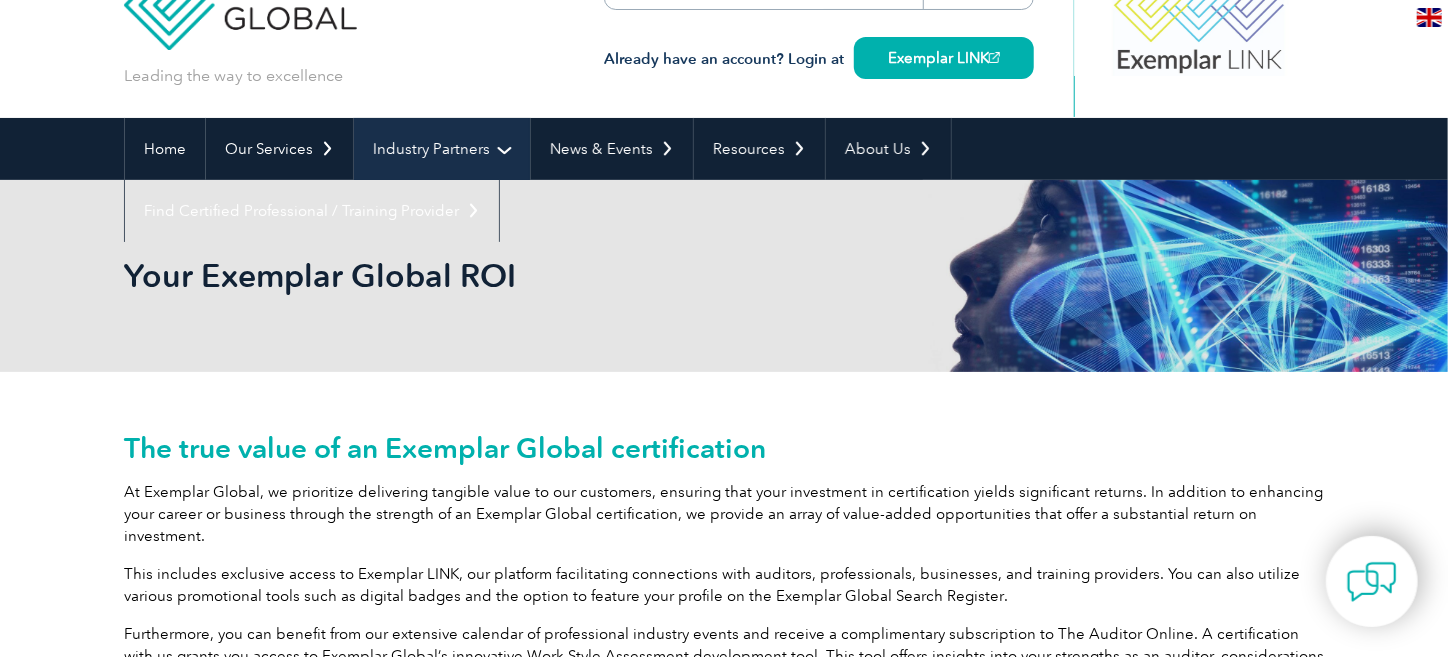 scroll, scrollTop: 0, scrollLeft: 0, axis: both 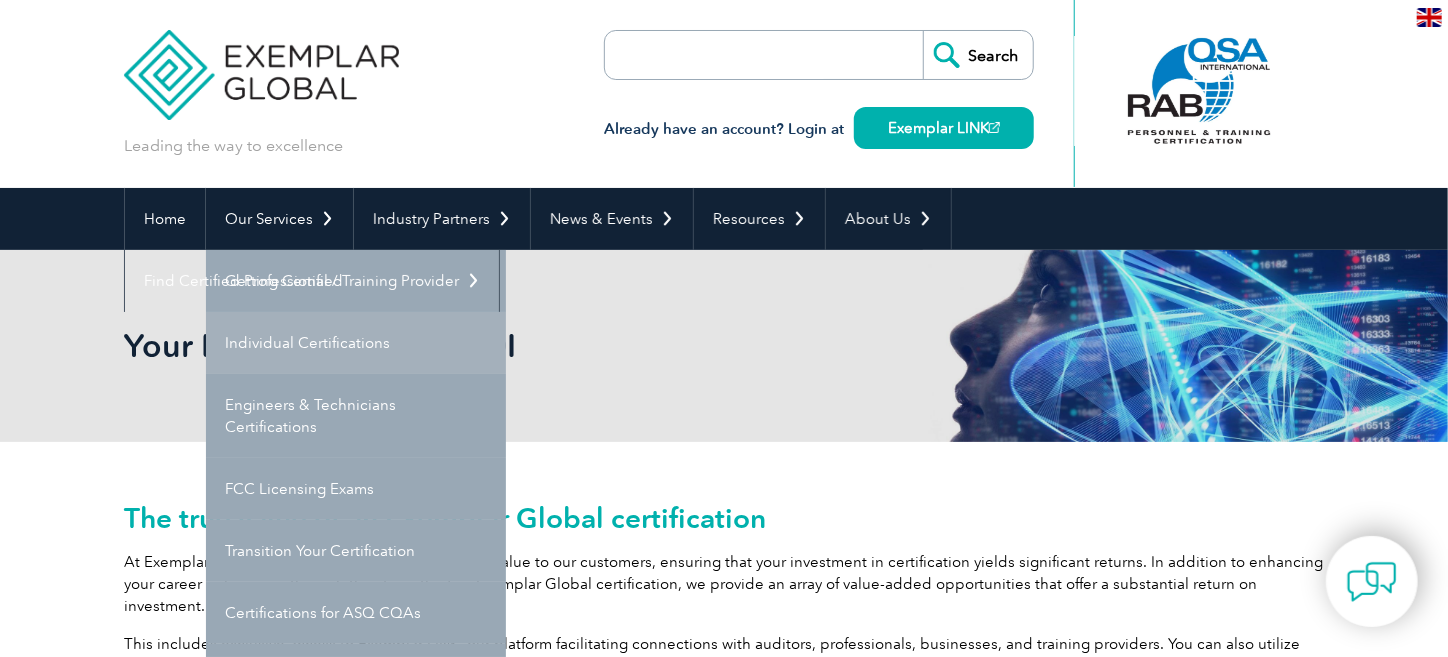 click on "Individual Certifications" at bounding box center [356, 343] 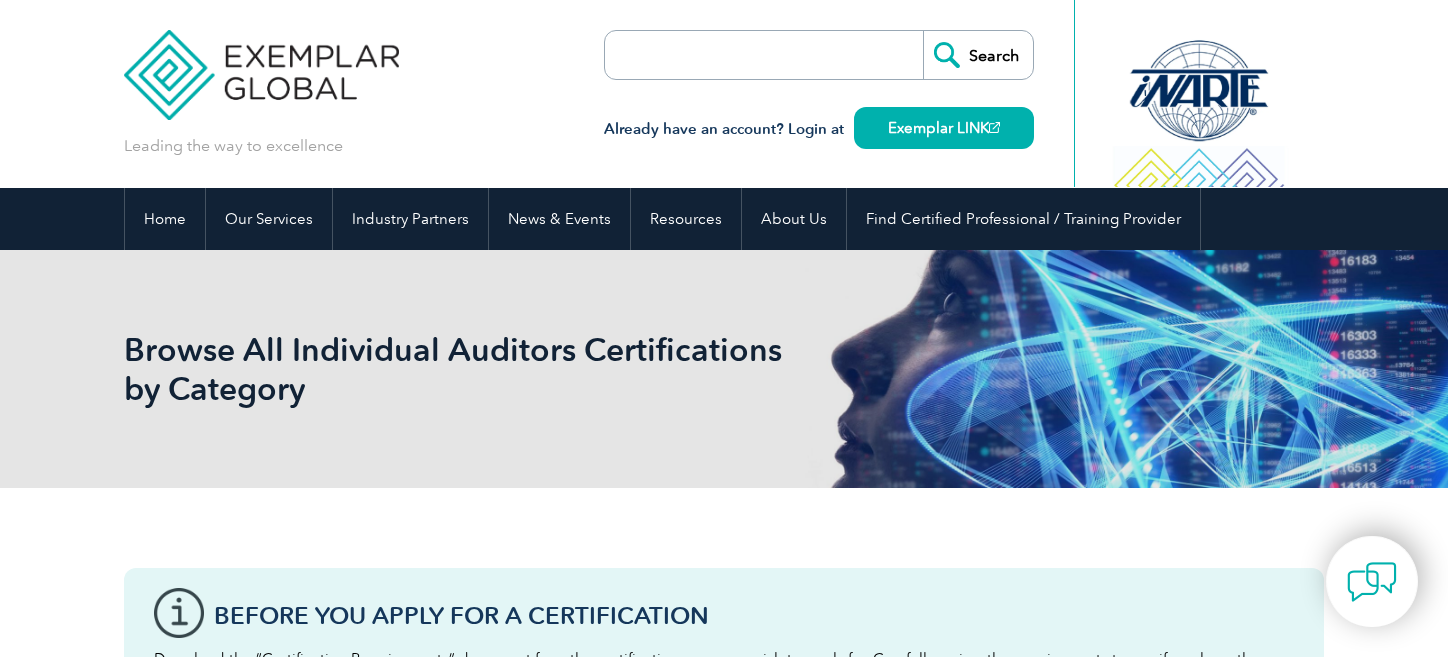 scroll, scrollTop: 0, scrollLeft: 0, axis: both 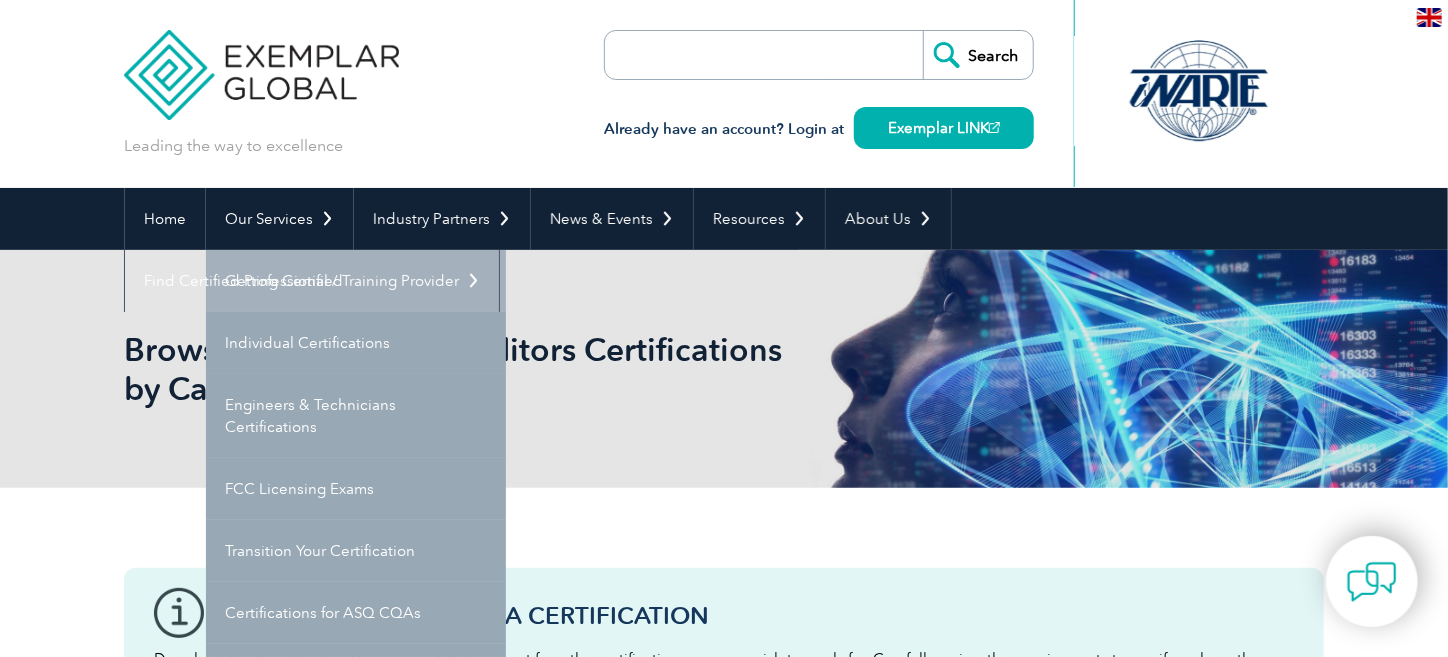 click on "Getting Certified" at bounding box center (356, 281) 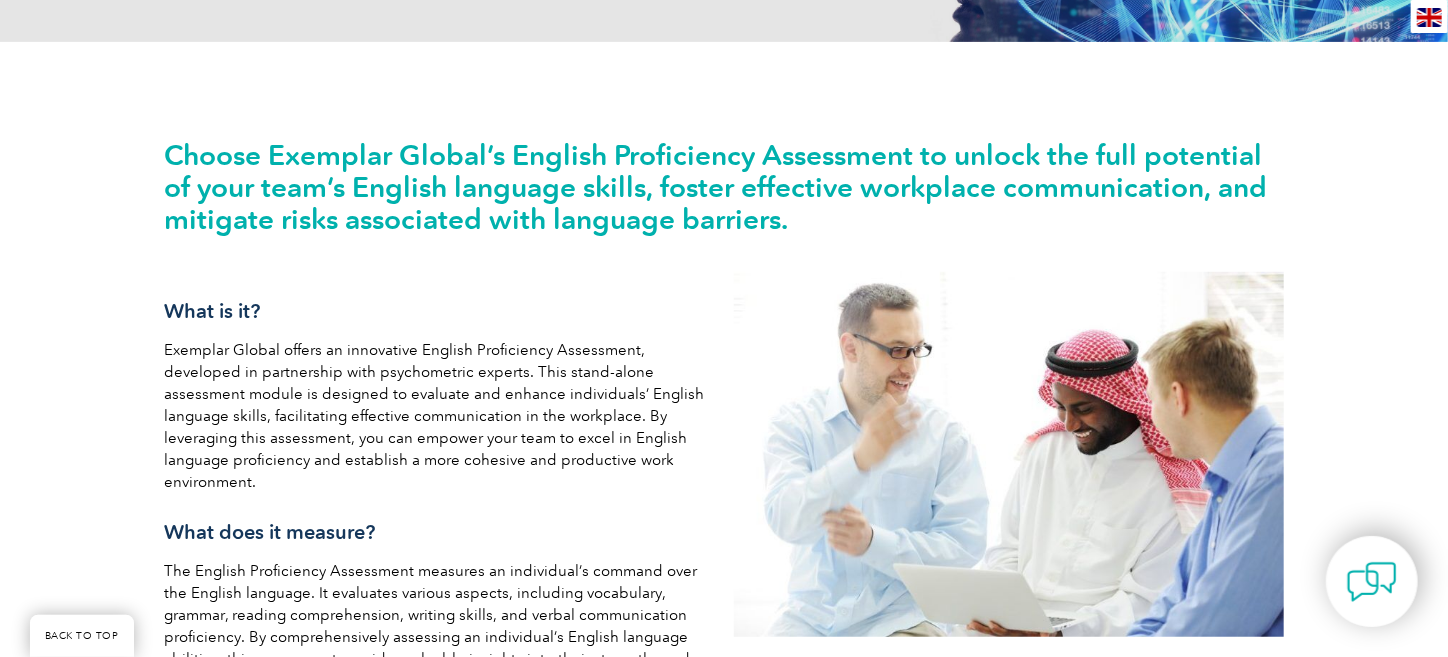 scroll, scrollTop: 600, scrollLeft: 0, axis: vertical 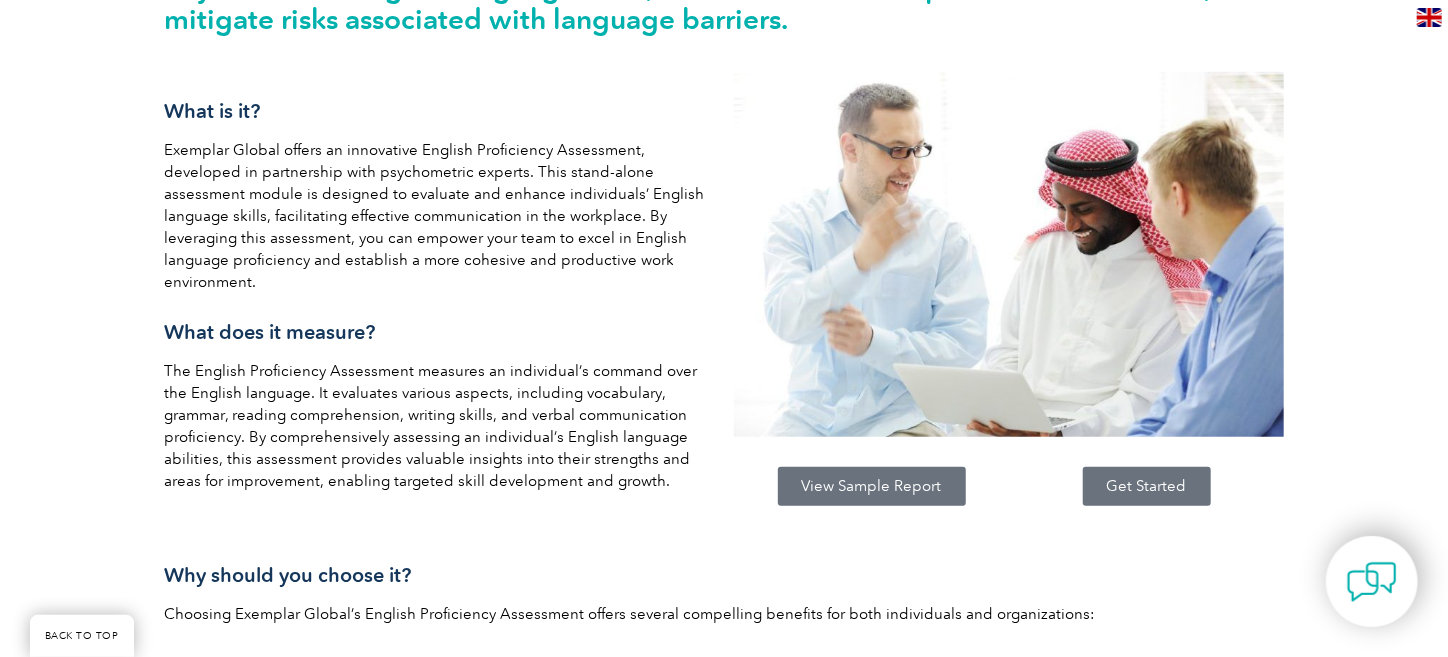 click on "Get Started" at bounding box center [1147, 486] 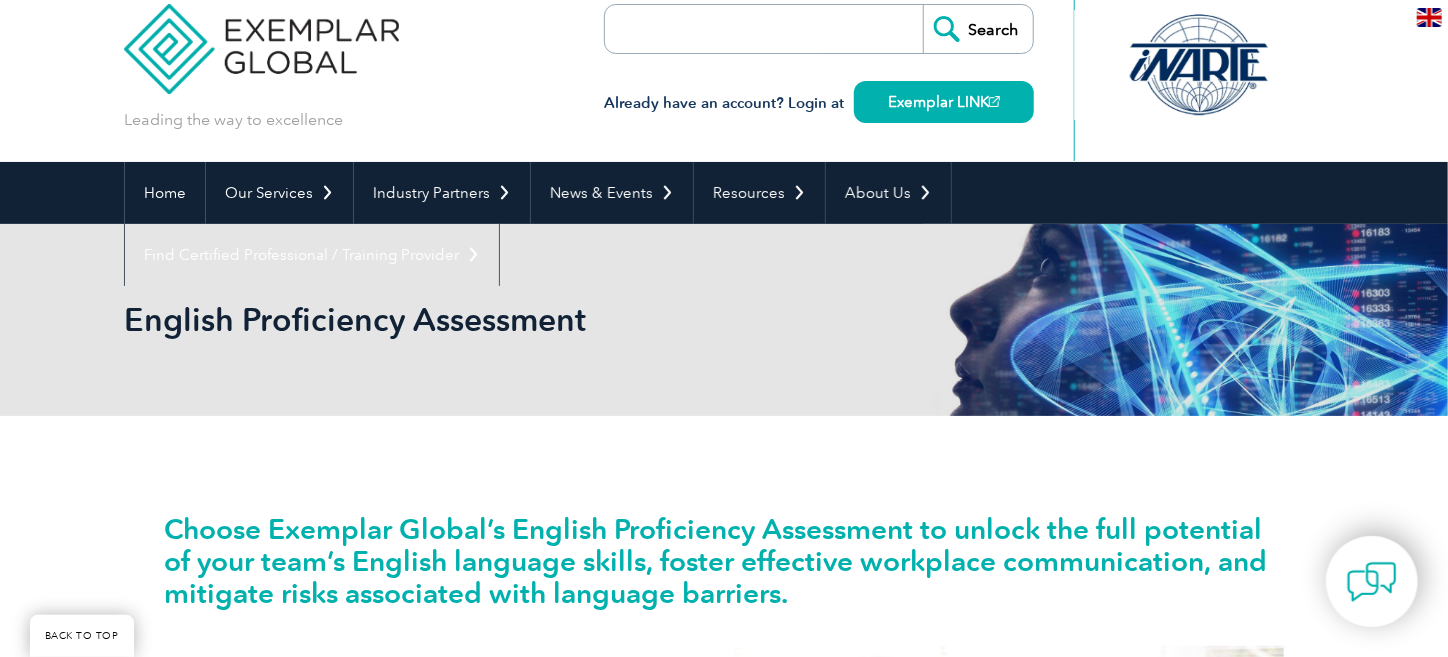 scroll, scrollTop: 0, scrollLeft: 0, axis: both 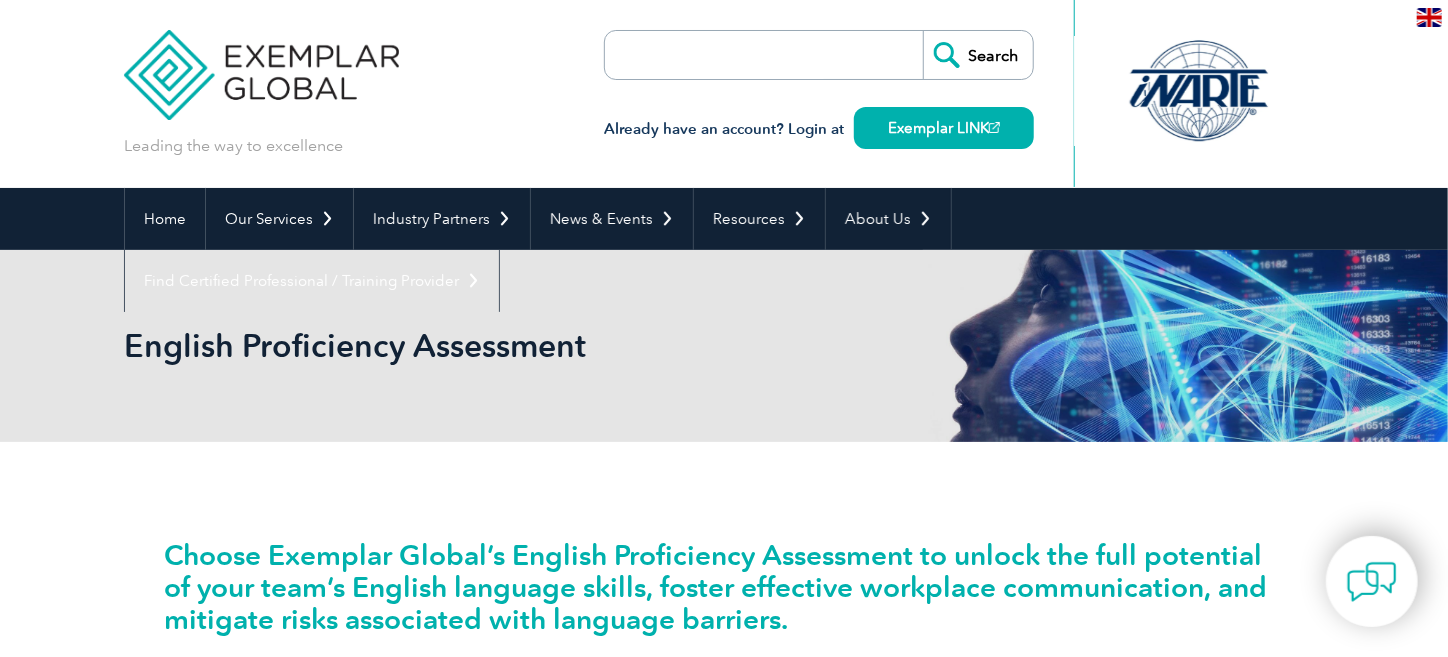 click at bounding box center [261, 60] 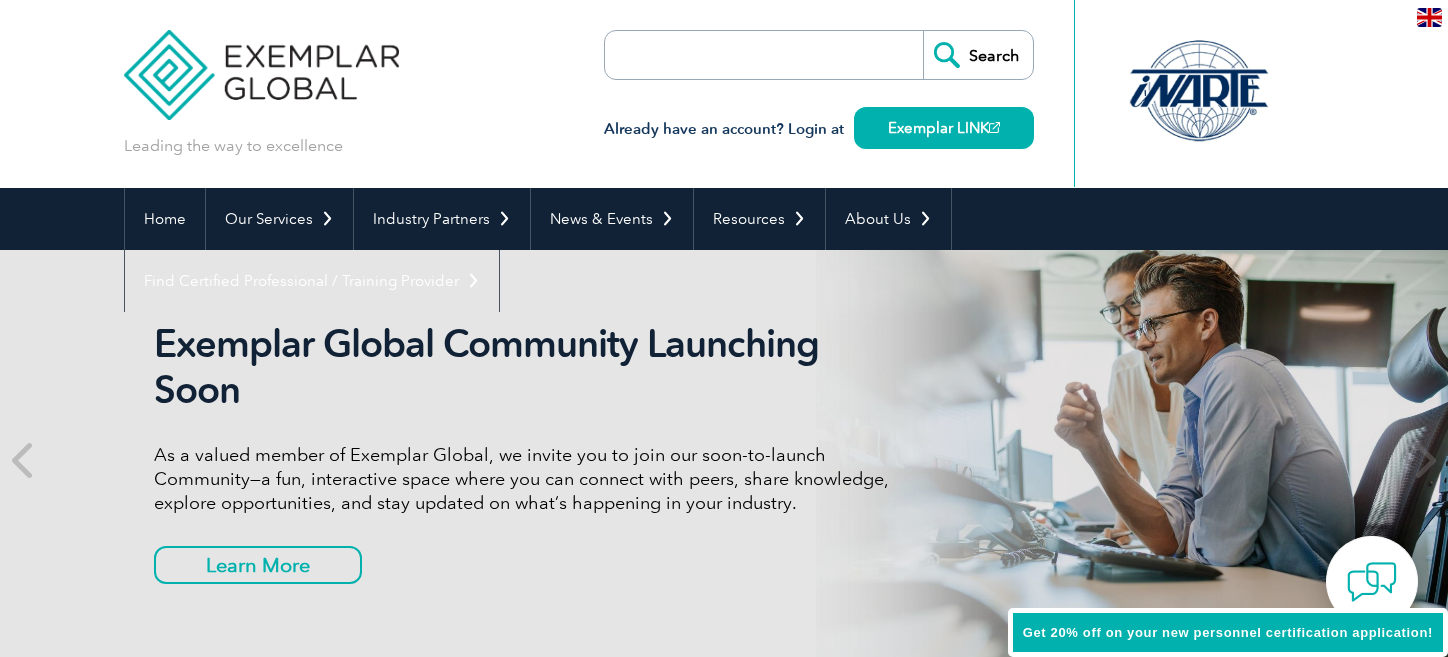 scroll, scrollTop: 0, scrollLeft: 0, axis: both 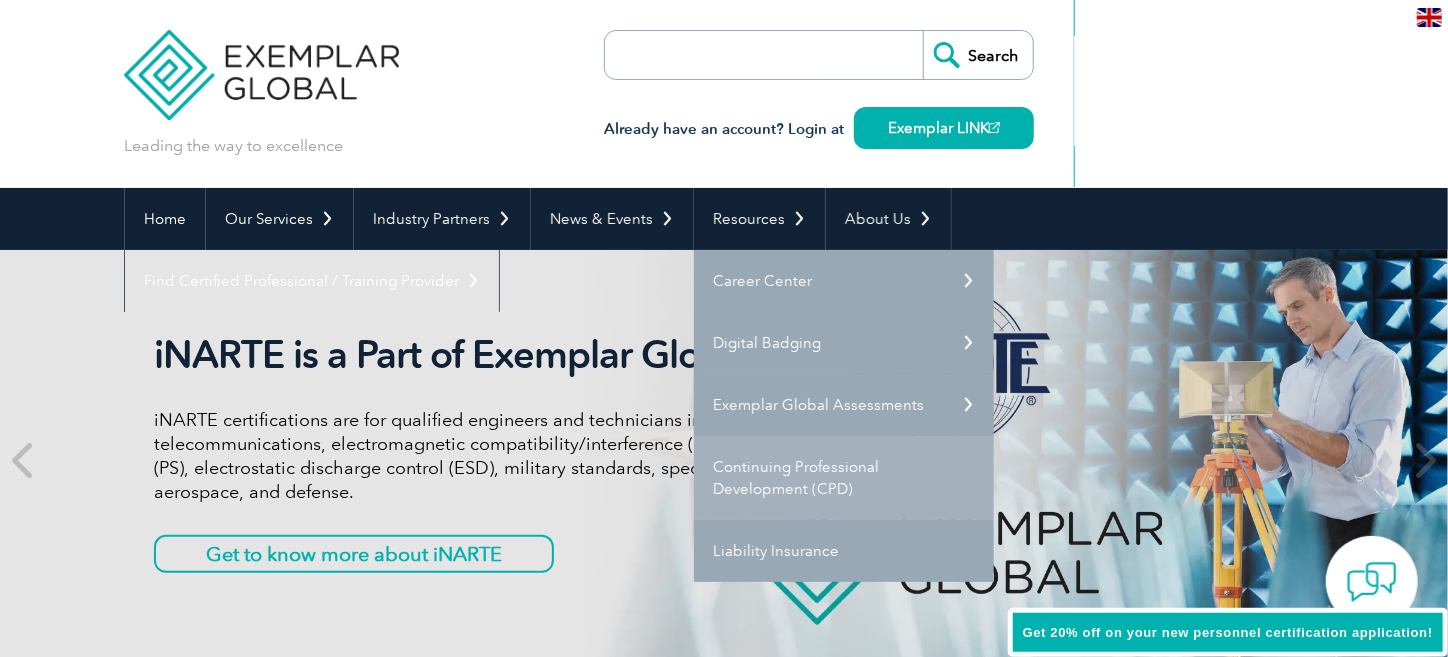 click on "Continuing Professional Development (CPD)" at bounding box center [844, 478] 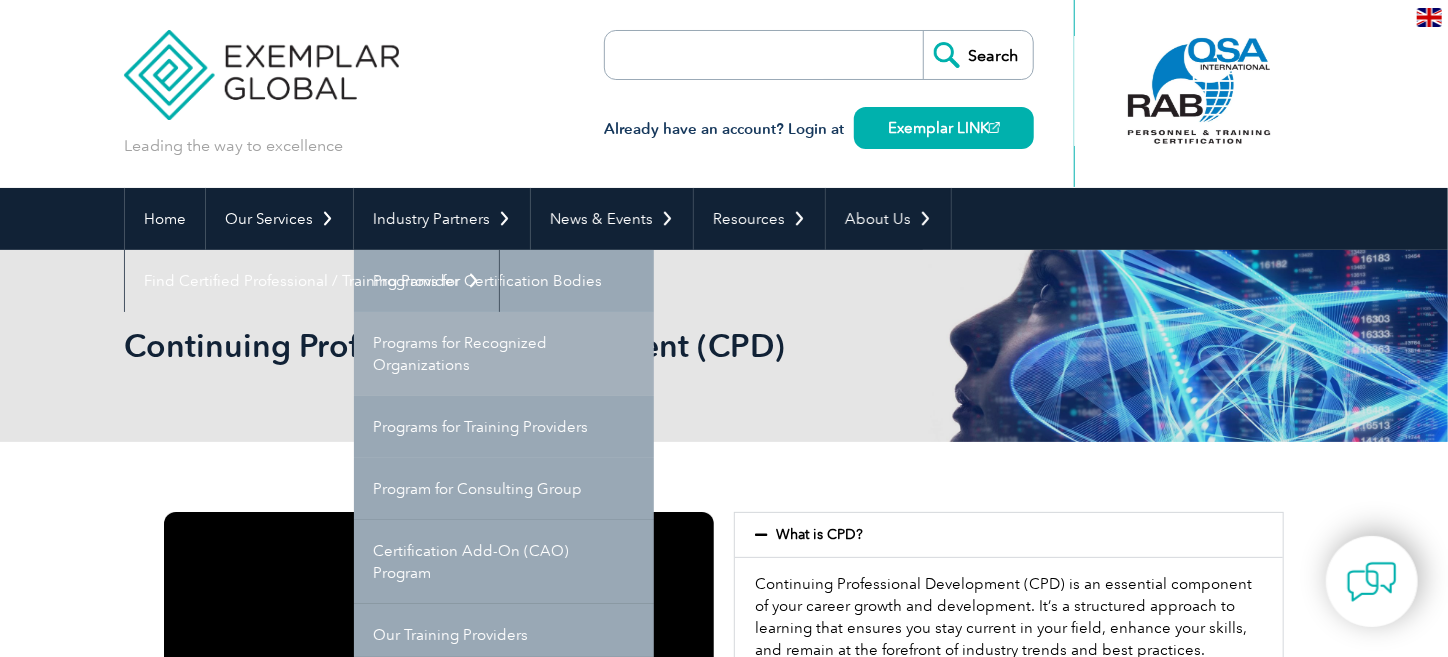 scroll, scrollTop: 200, scrollLeft: 0, axis: vertical 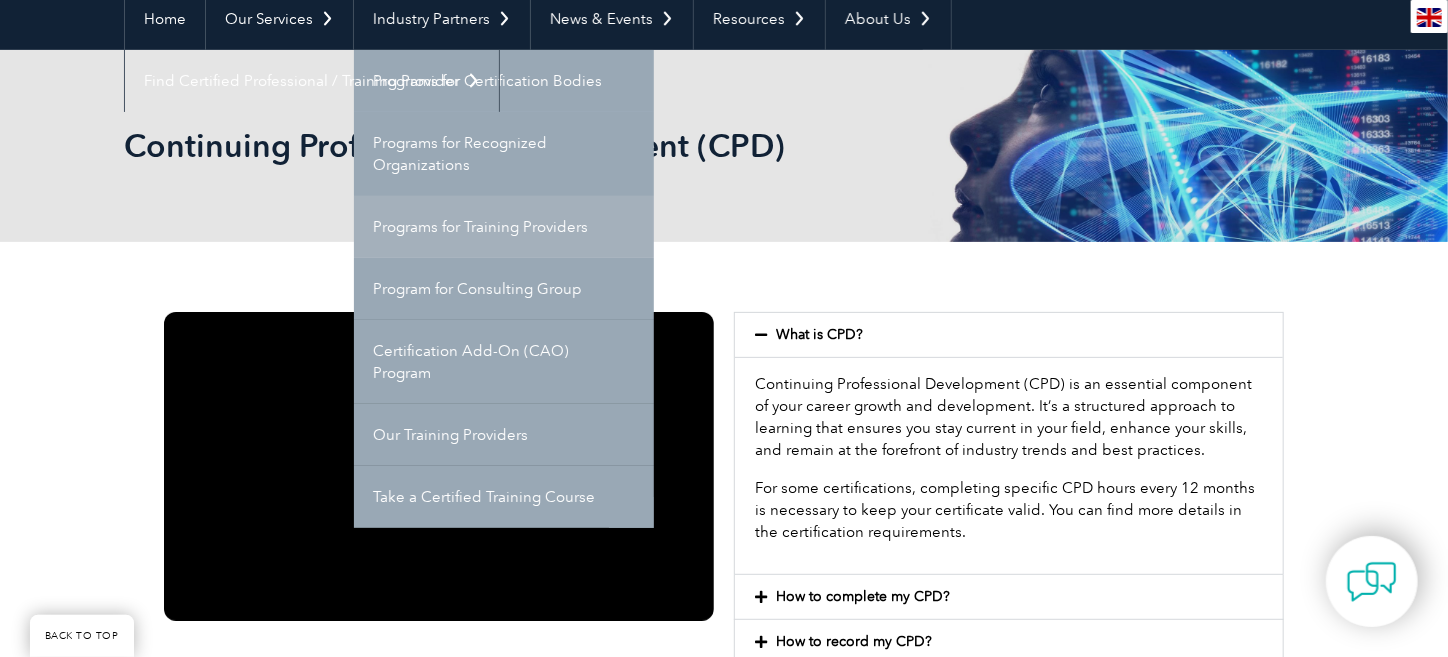 click on "Programs for Training Providers" at bounding box center (504, 227) 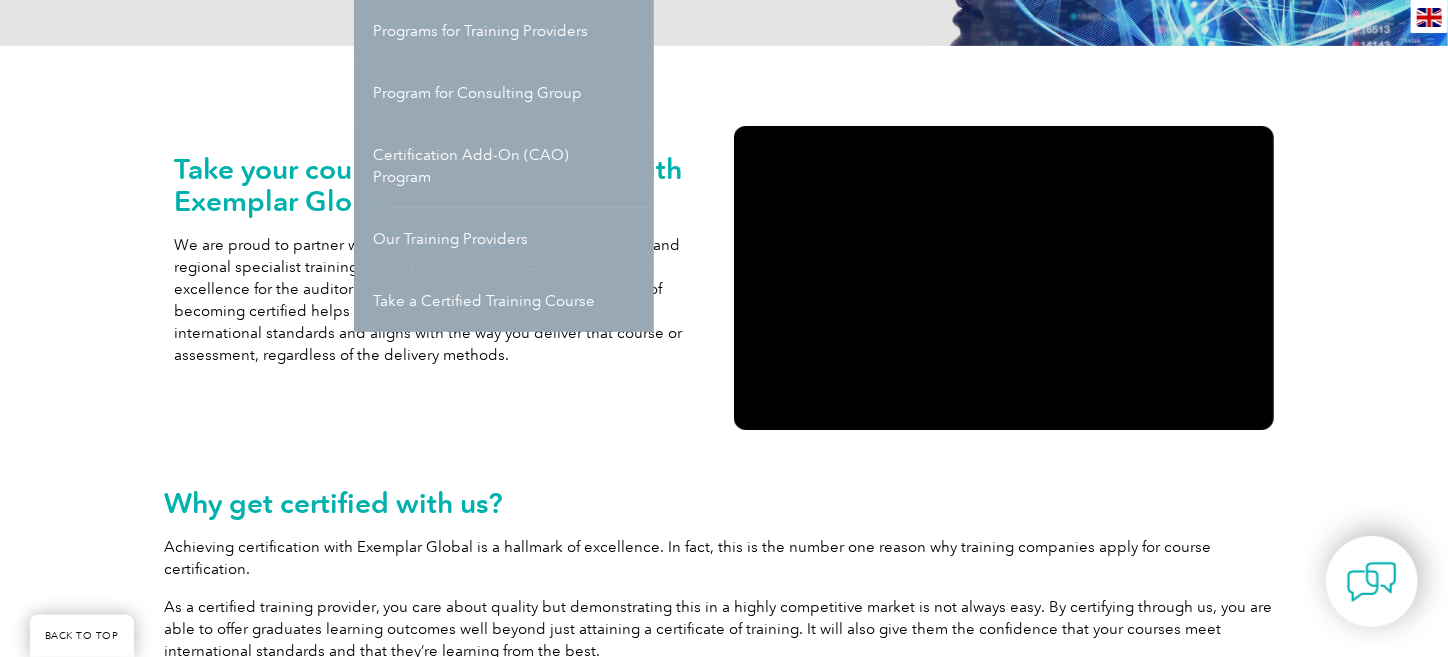 scroll, scrollTop: 400, scrollLeft: 0, axis: vertical 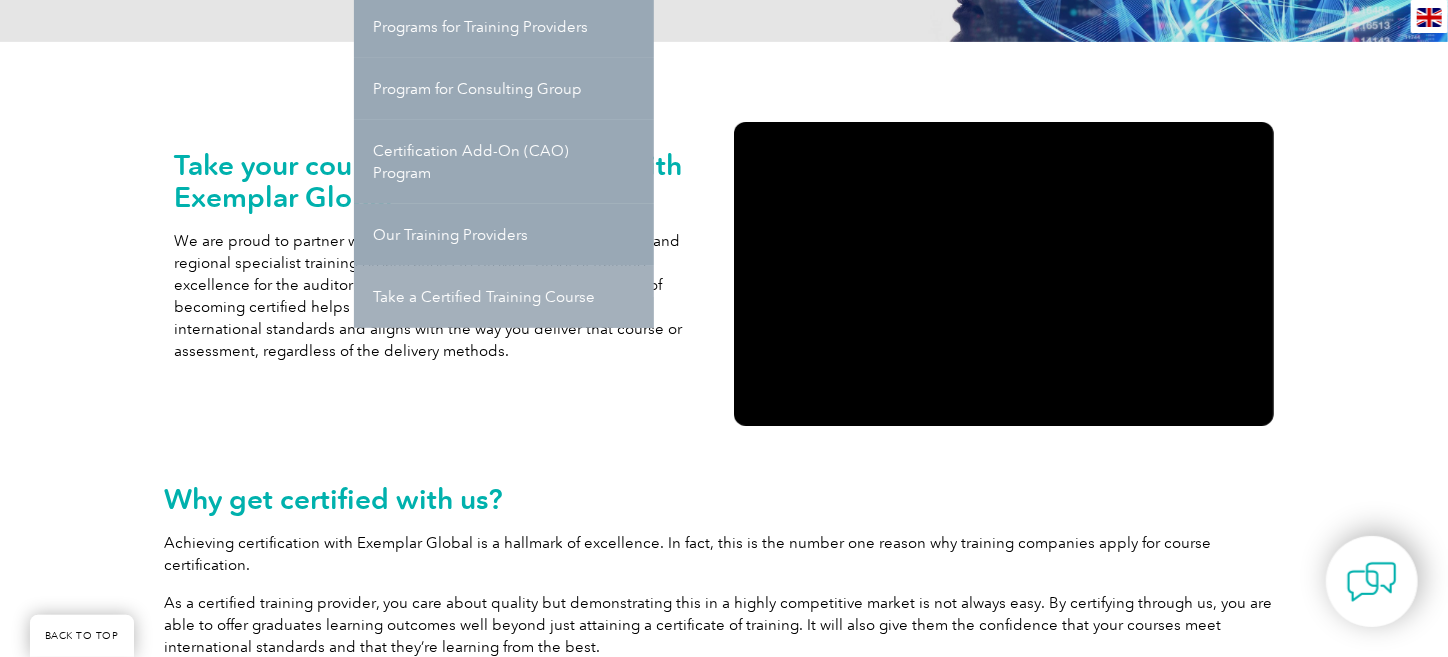 click on "Take a Certified Training Course" at bounding box center [504, 297] 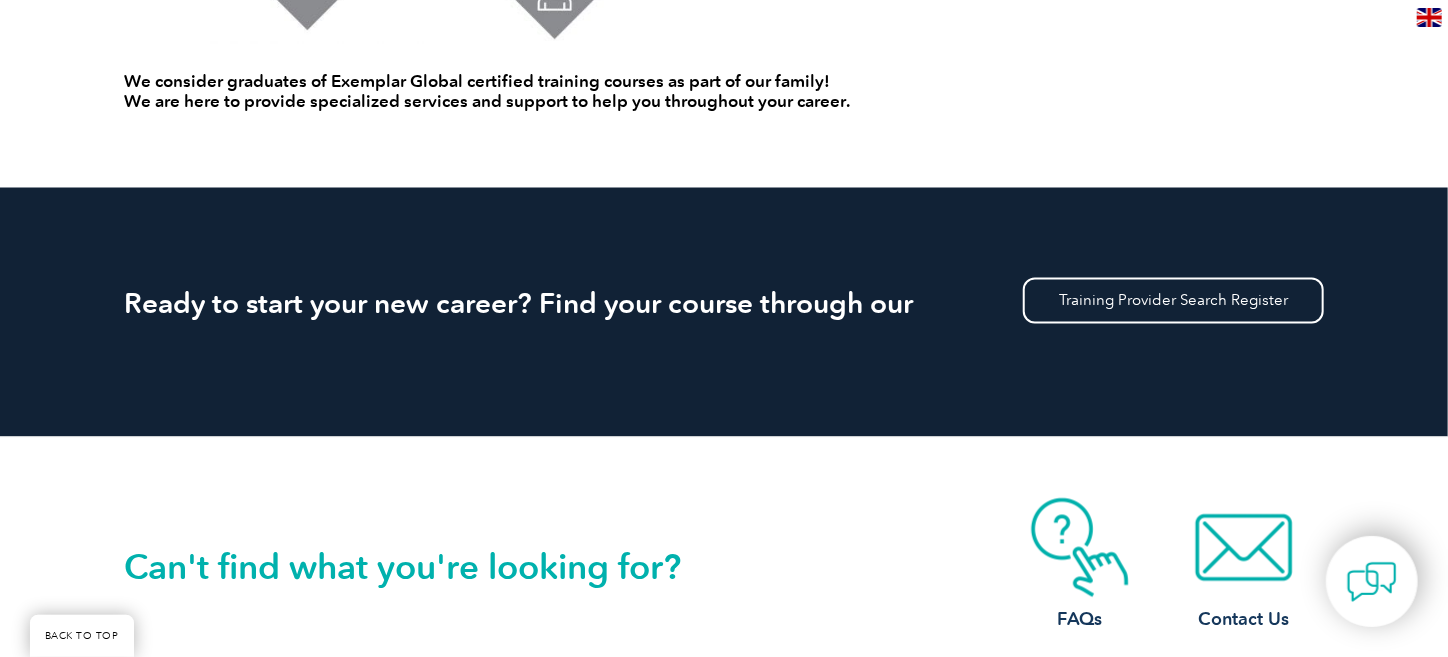 scroll, scrollTop: 1800, scrollLeft: 0, axis: vertical 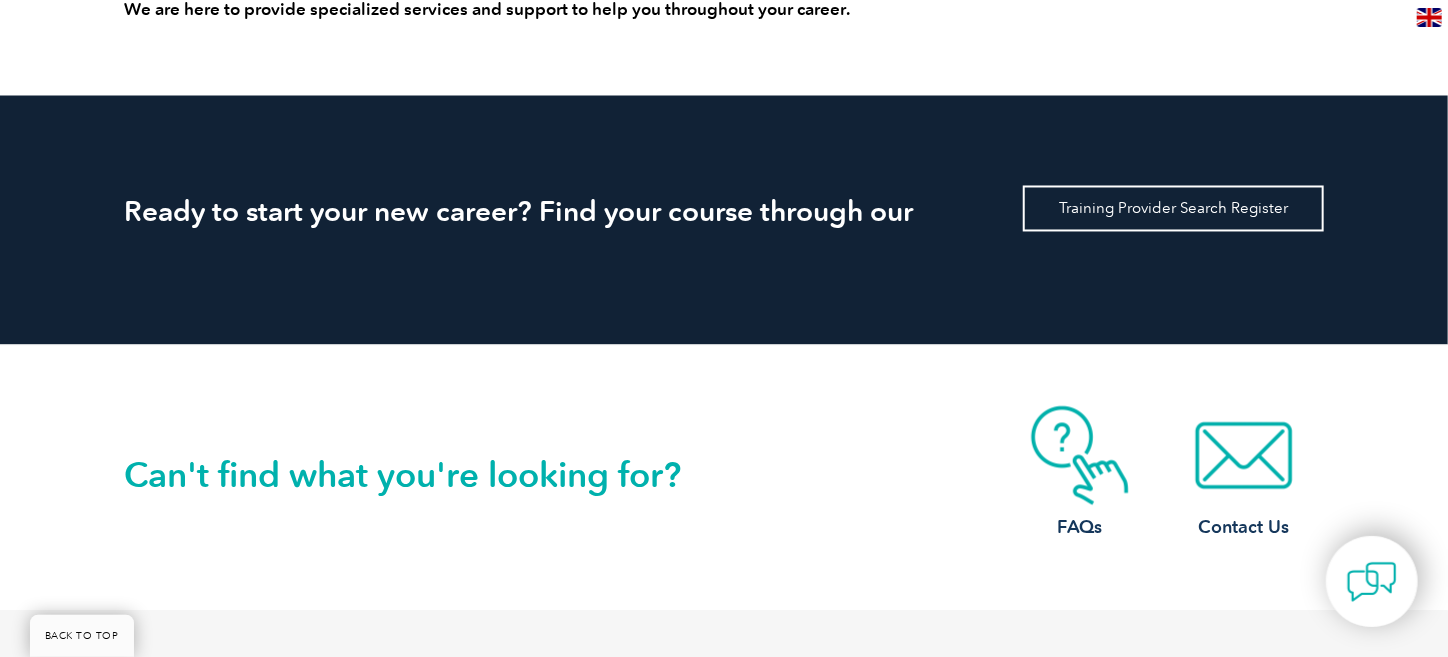 click on "Training Provider Search Register" at bounding box center (1173, 209) 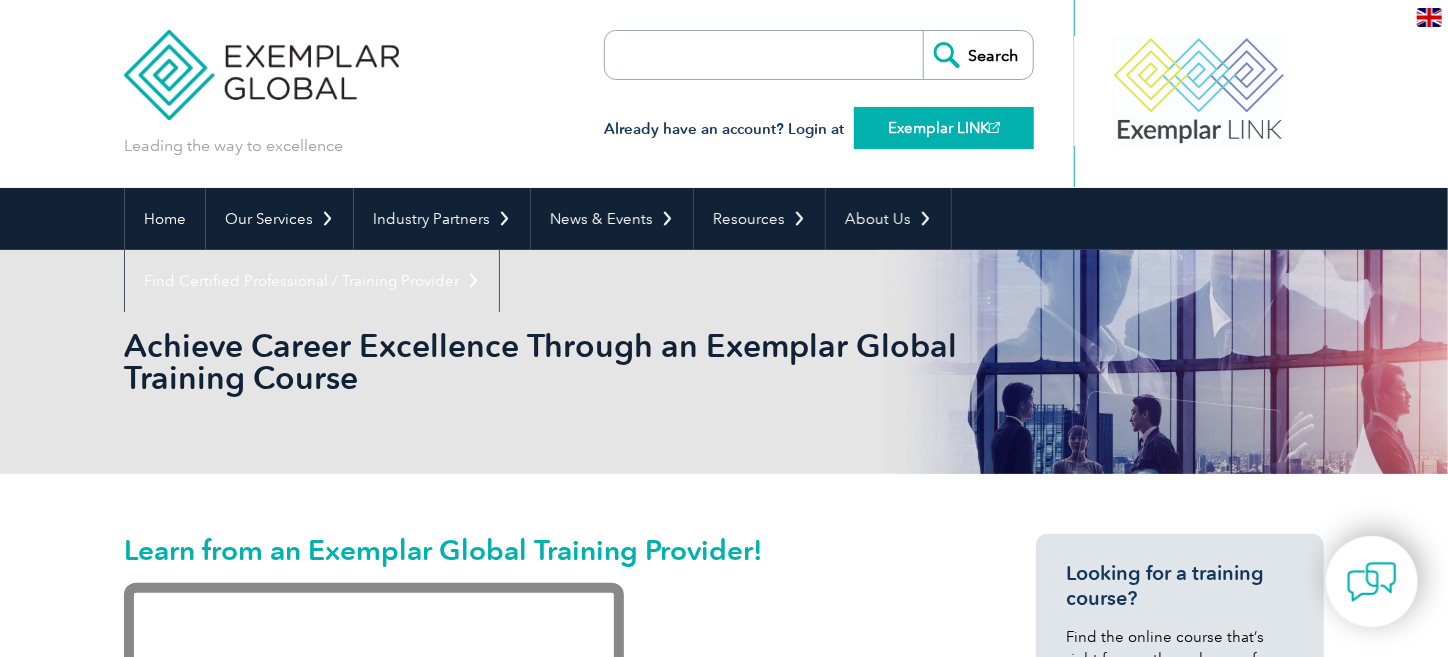 click on "Exemplar LINK" at bounding box center [944, 128] 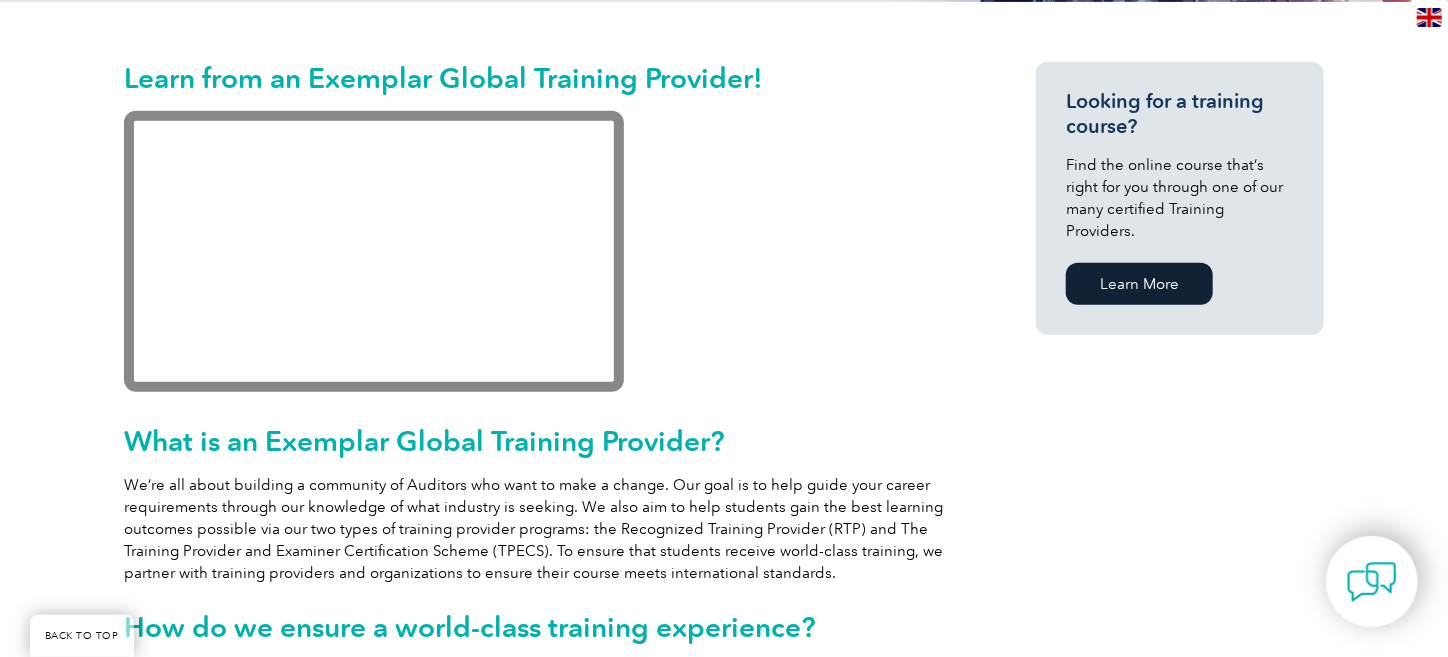 scroll, scrollTop: 600, scrollLeft: 0, axis: vertical 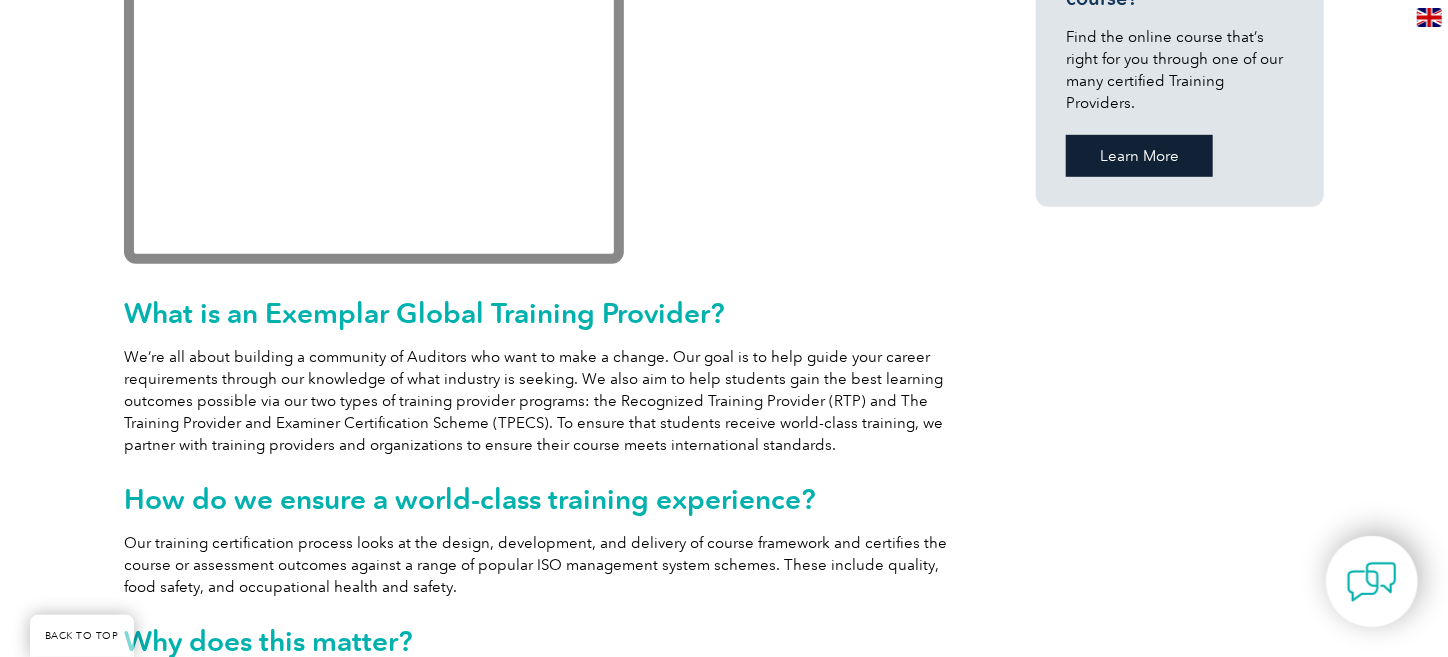 click on "Learn More" at bounding box center (1139, 156) 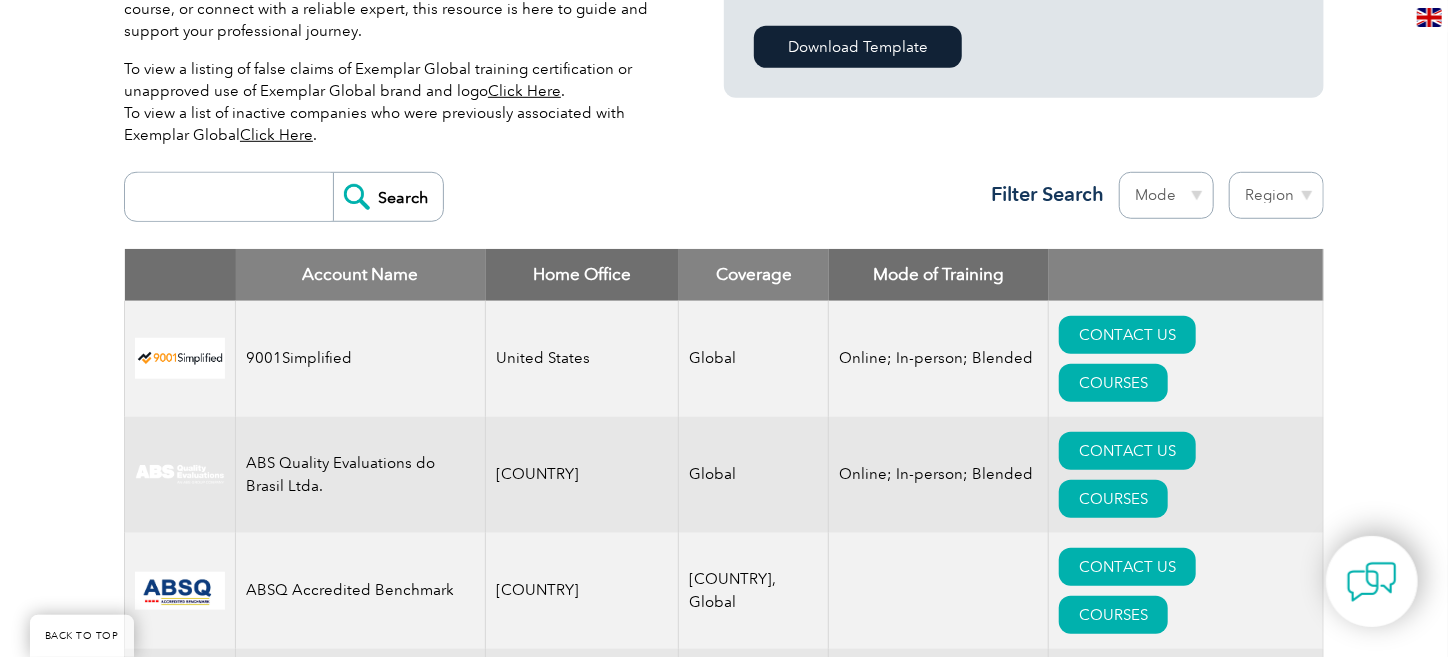 scroll, scrollTop: 600, scrollLeft: 0, axis: vertical 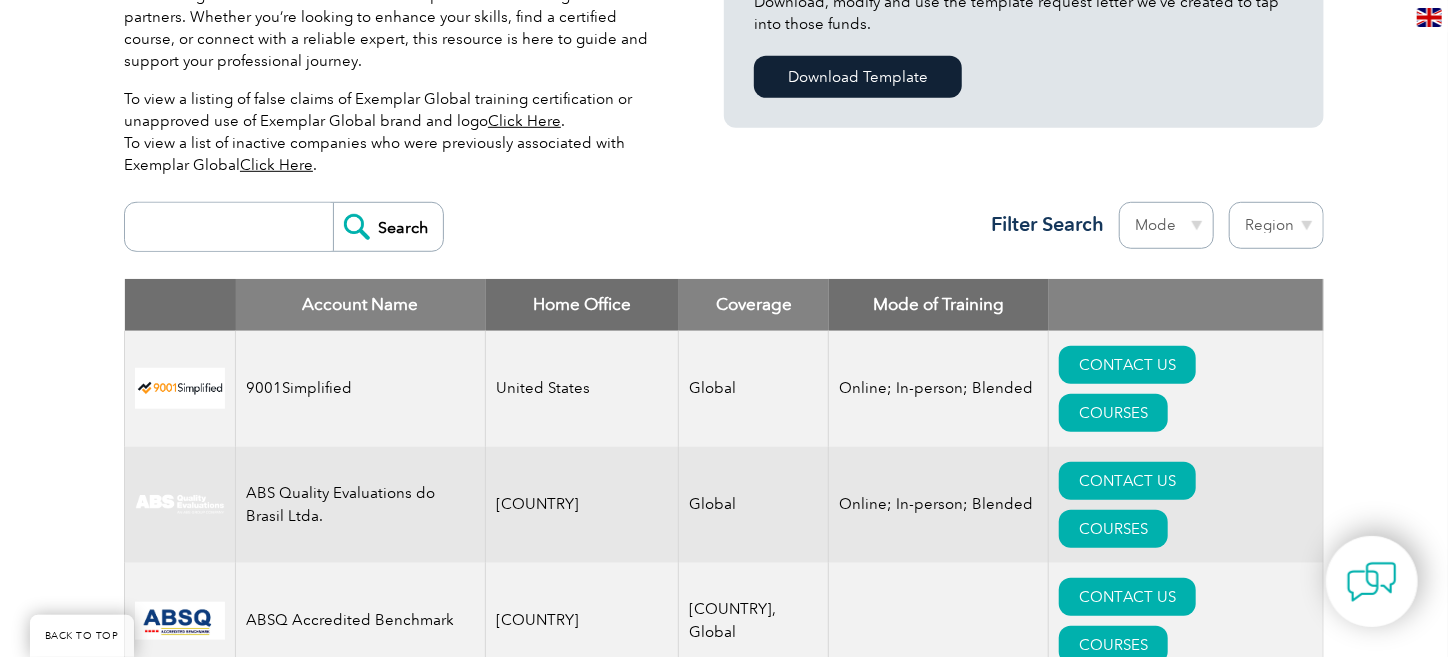 click on "Search" at bounding box center (284, 227) 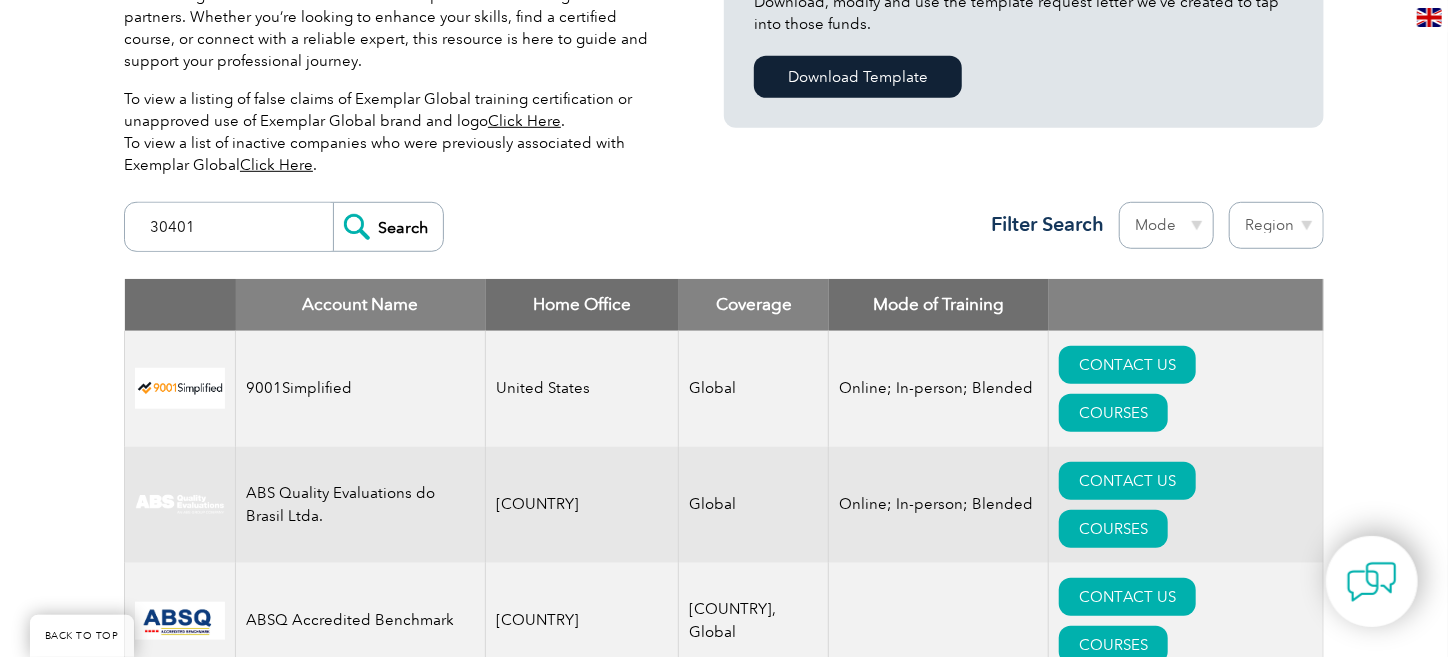 type on "30401" 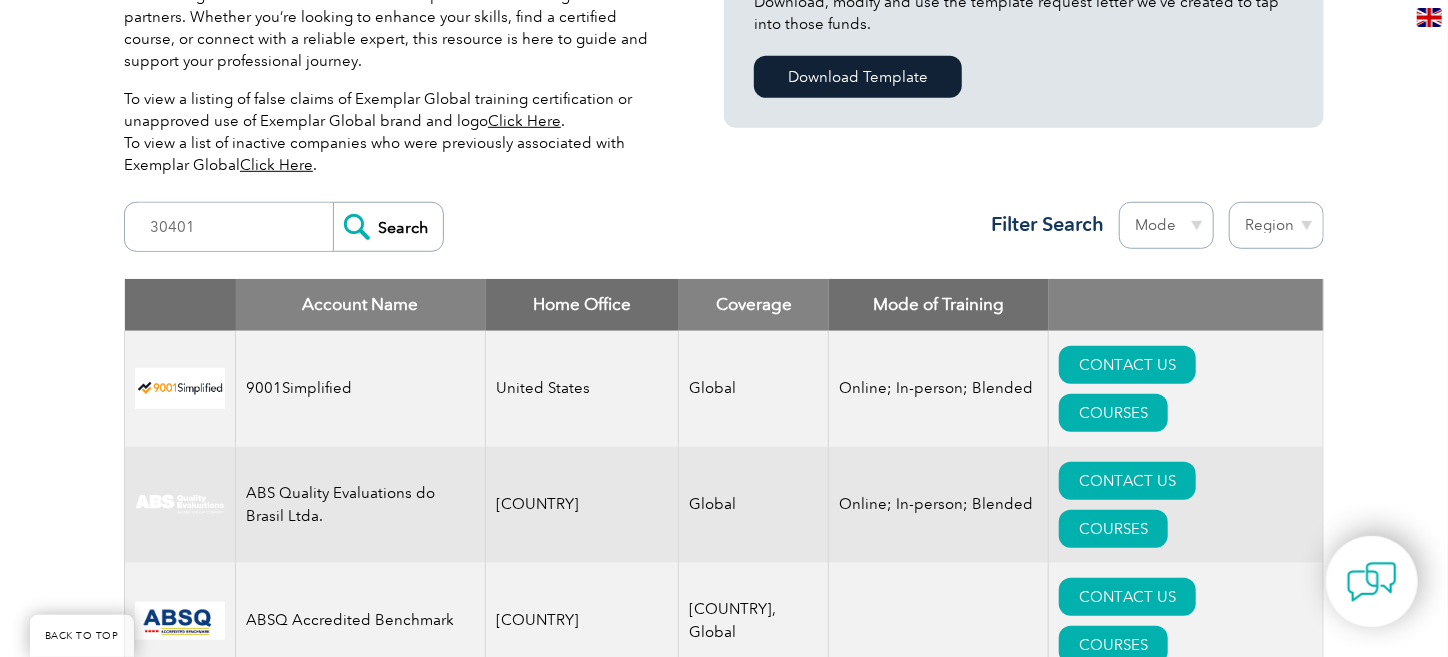 click on "Search" at bounding box center [388, 227] 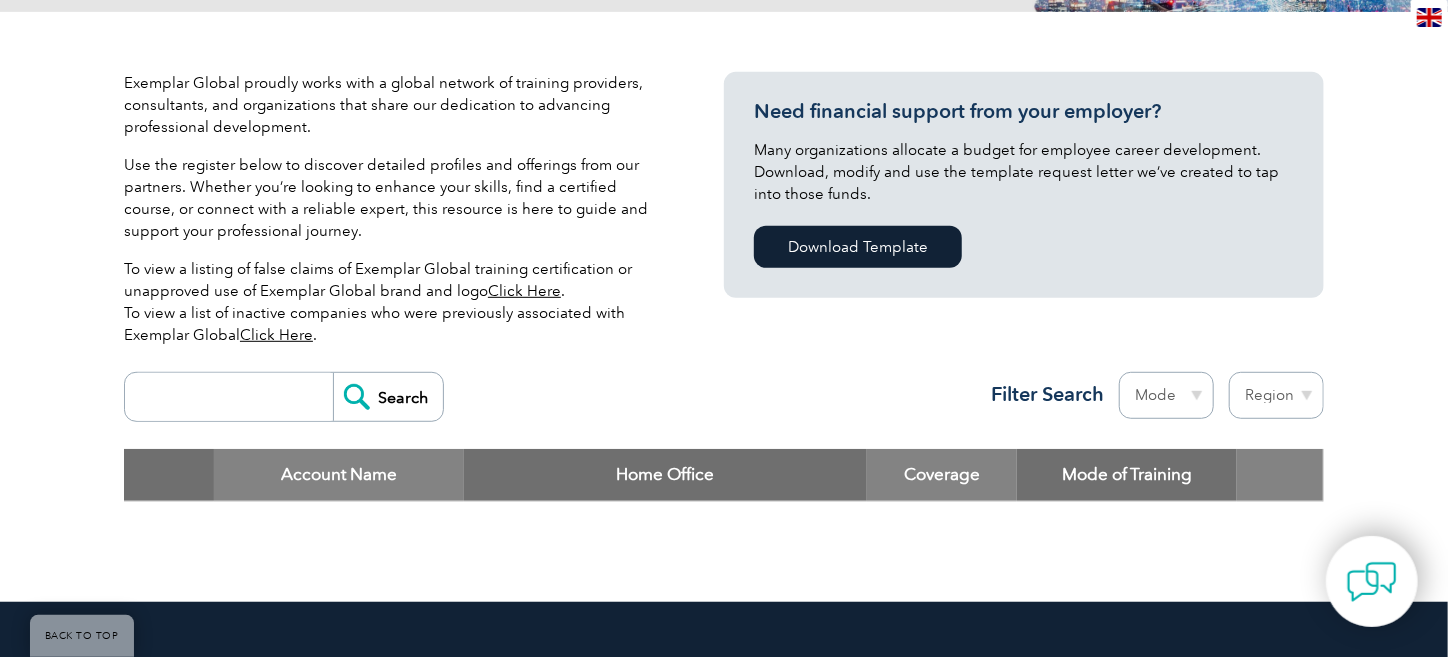 scroll, scrollTop: 400, scrollLeft: 0, axis: vertical 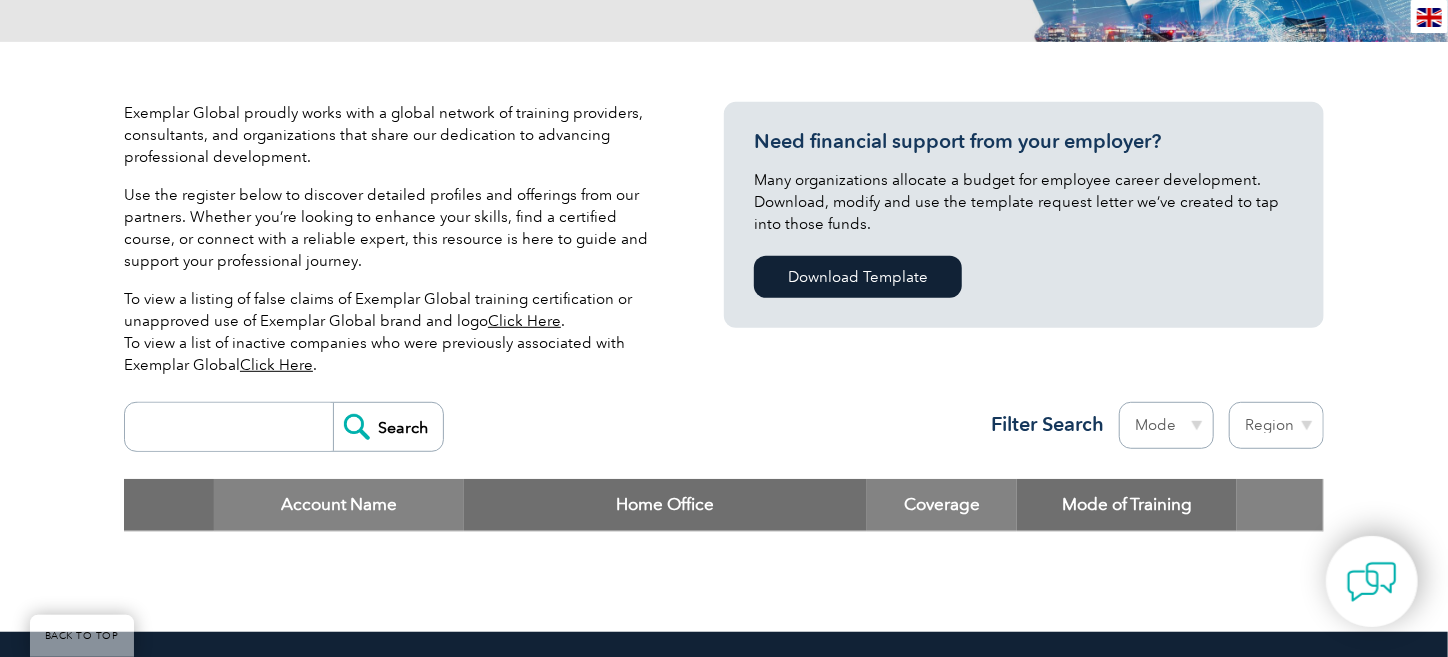 click at bounding box center (234, 427) 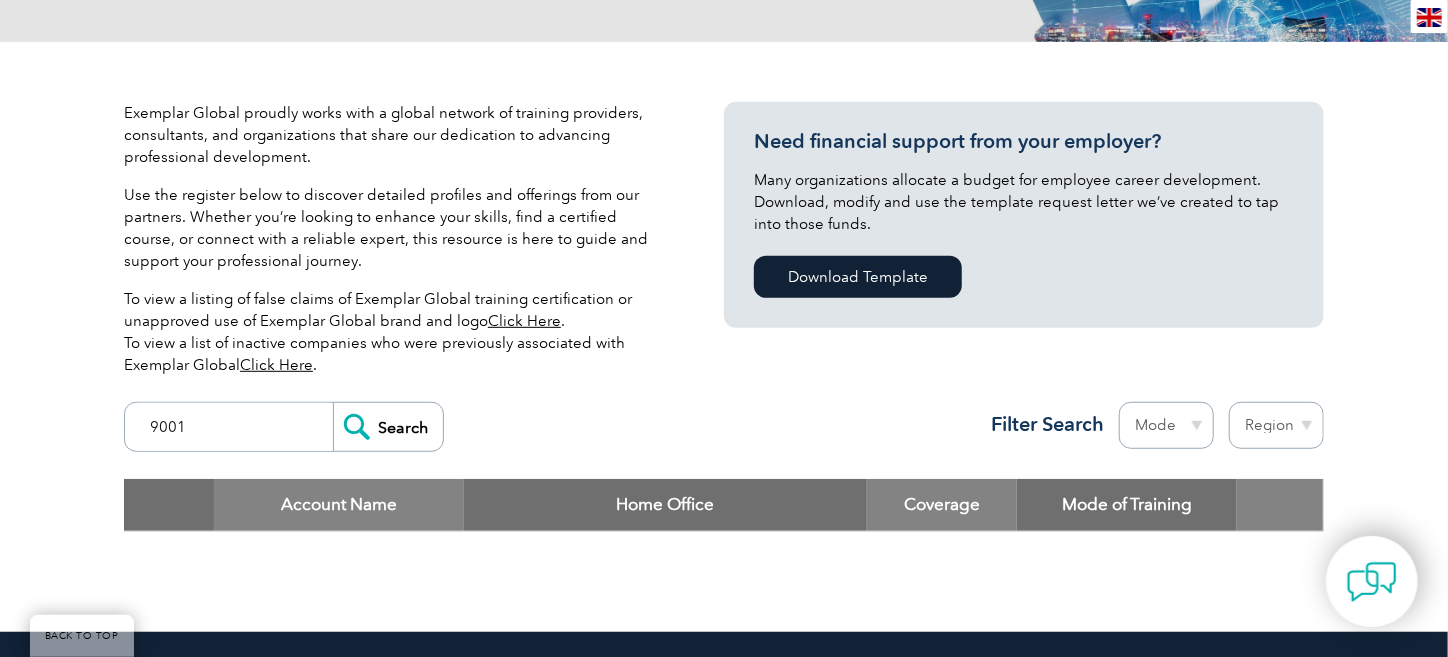 type on "9001" 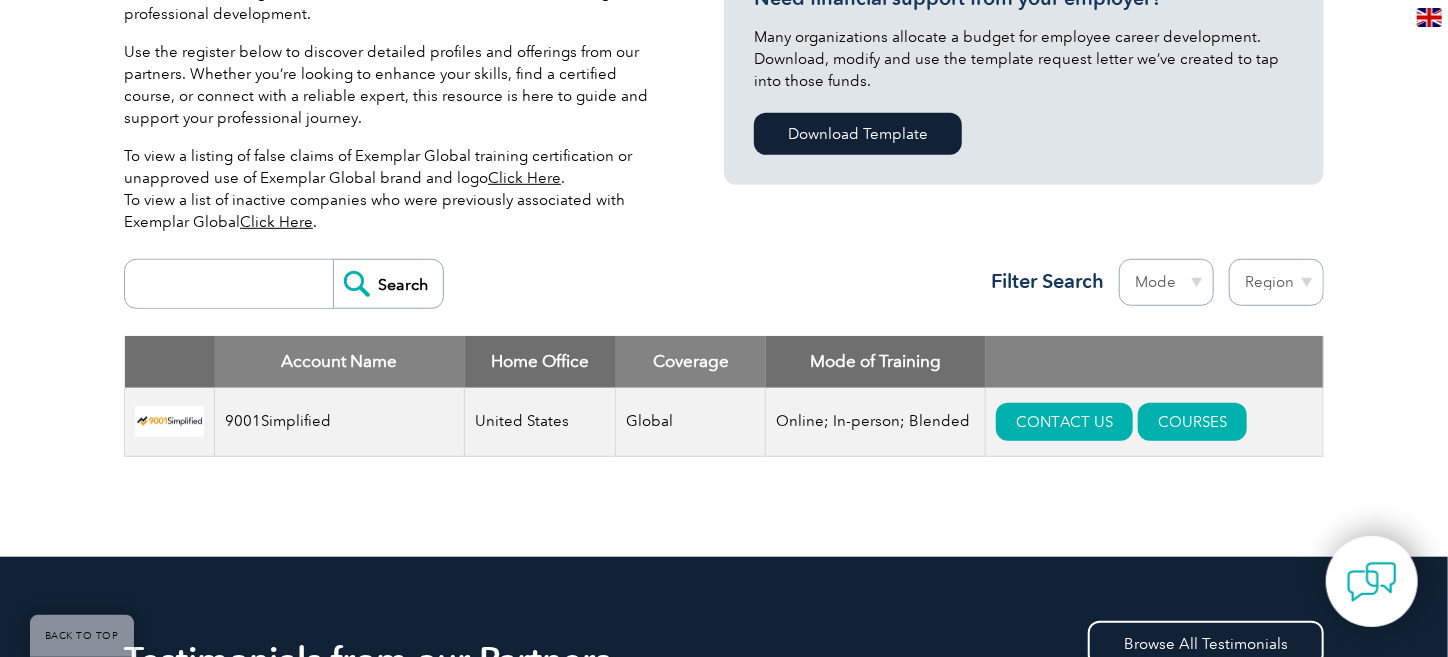 scroll, scrollTop: 404, scrollLeft: 0, axis: vertical 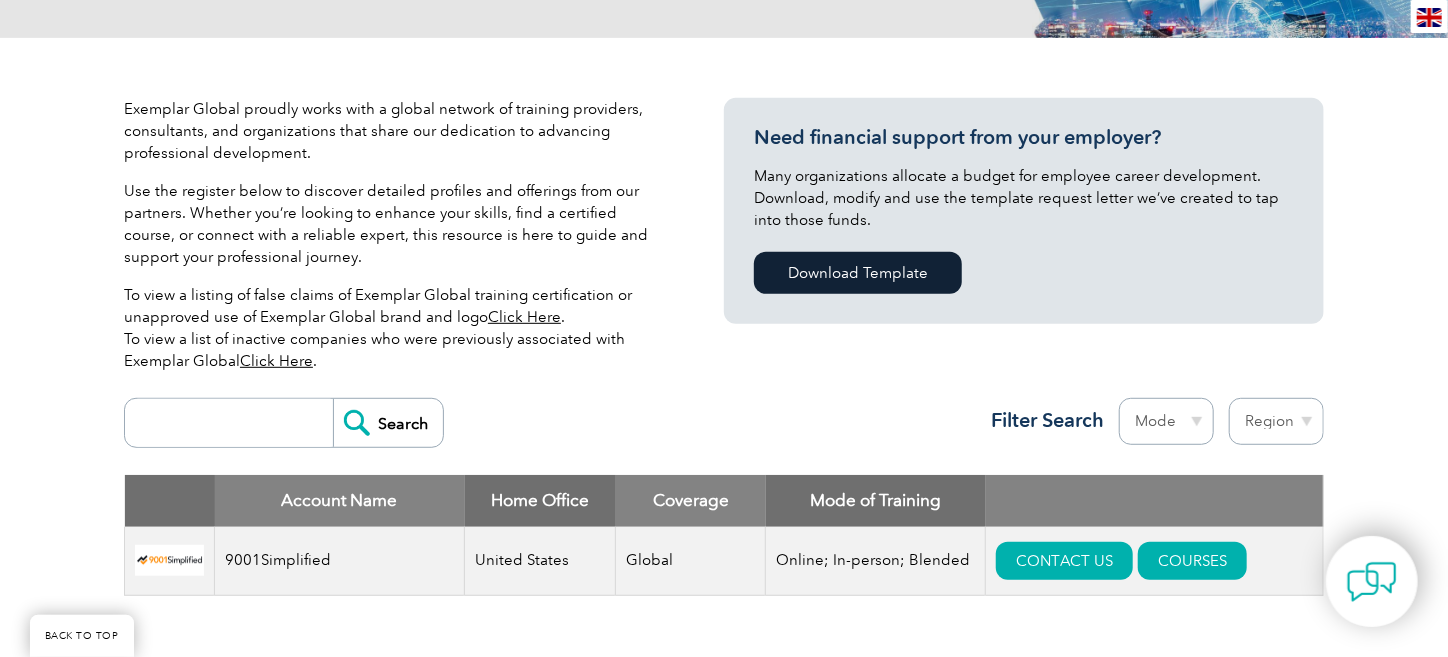 click on "Mode   Online   In-person   Blended" at bounding box center [1166, 421] 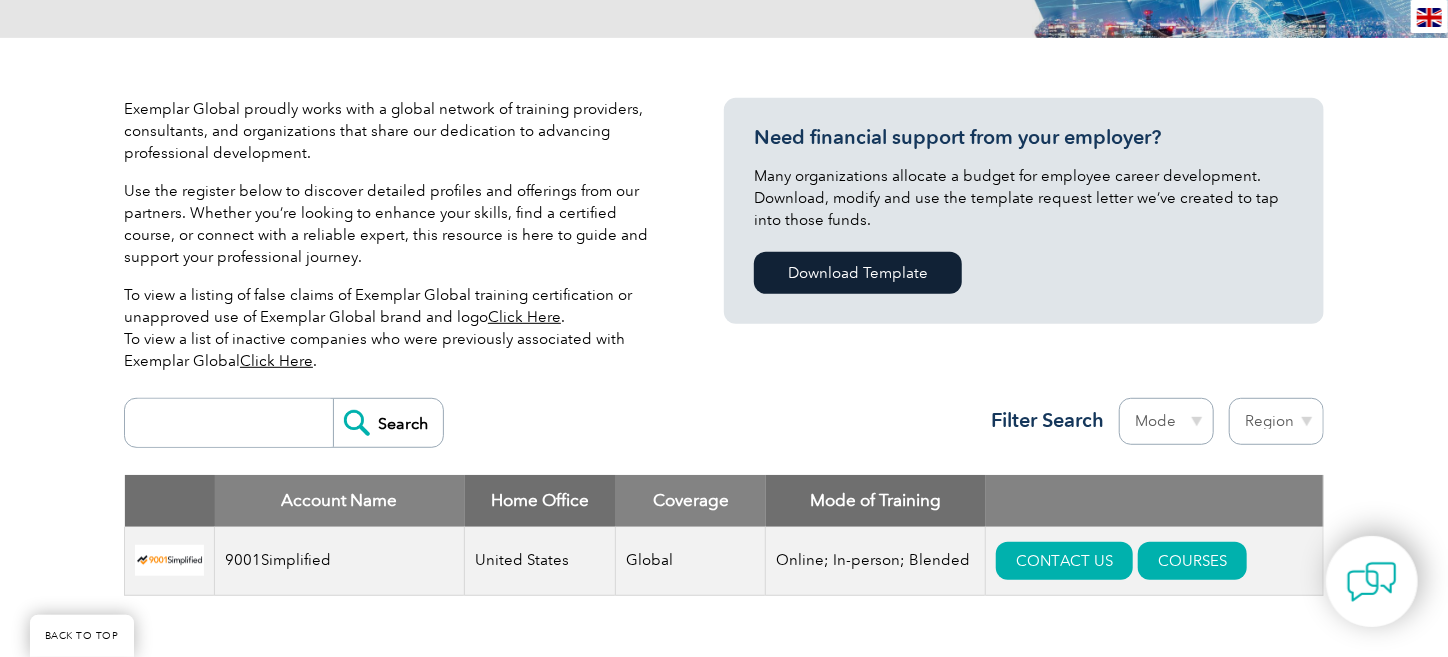 click on "Mode   Online   In-person   Blended" at bounding box center (1166, 421) 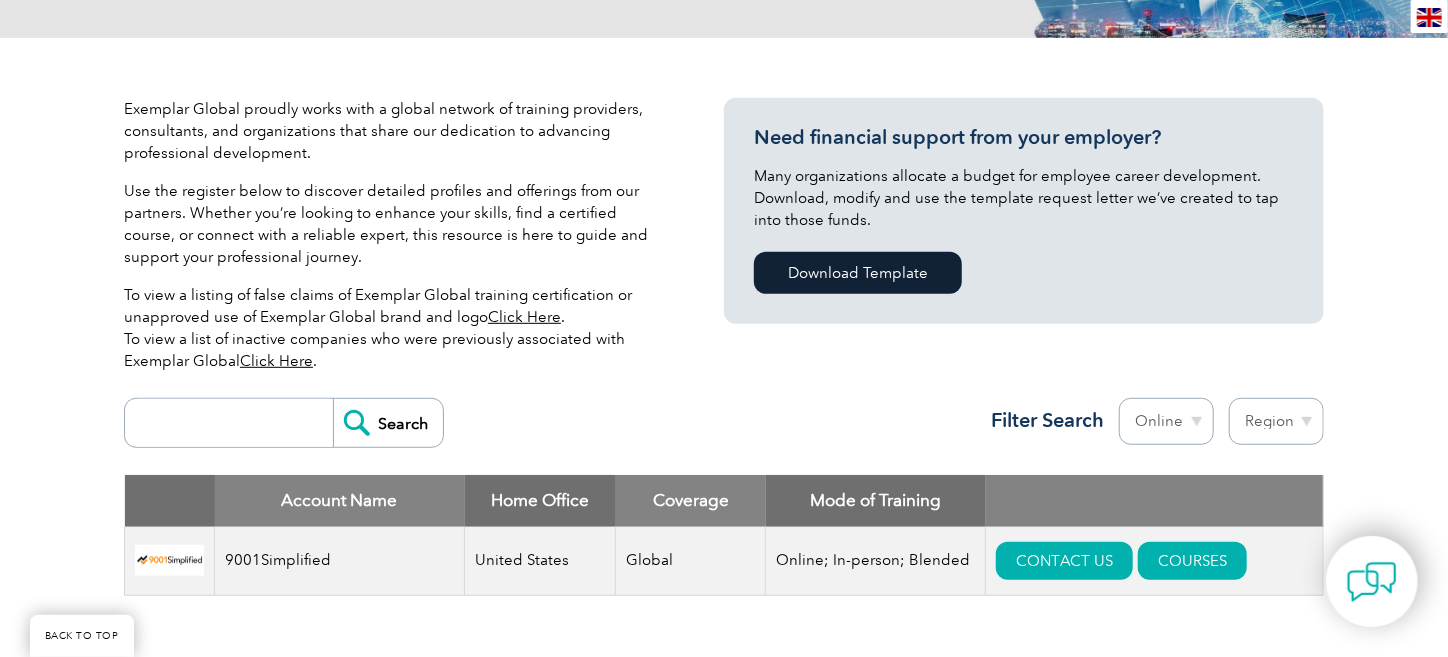 click on "Mode   Online   In-person   Blended" at bounding box center (1166, 421) 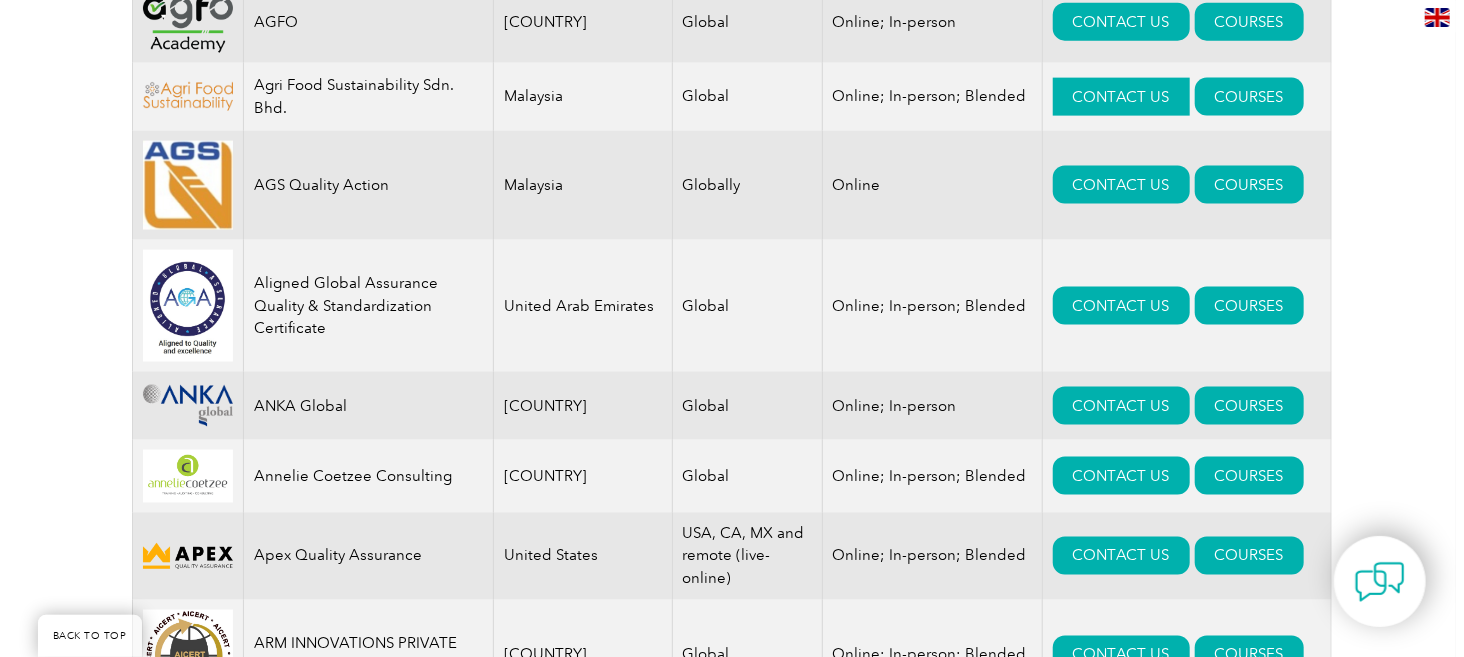 scroll, scrollTop: 1400, scrollLeft: 0, axis: vertical 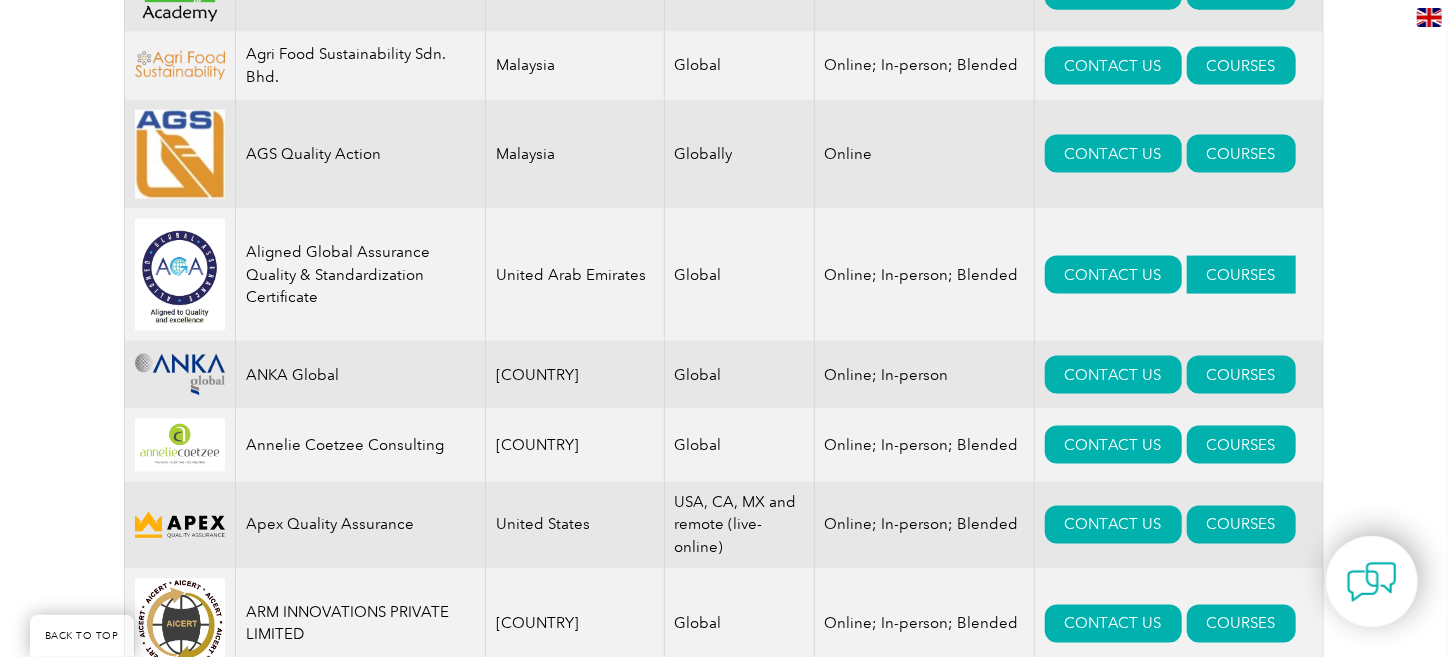 click on "COURSES" at bounding box center (1241, 275) 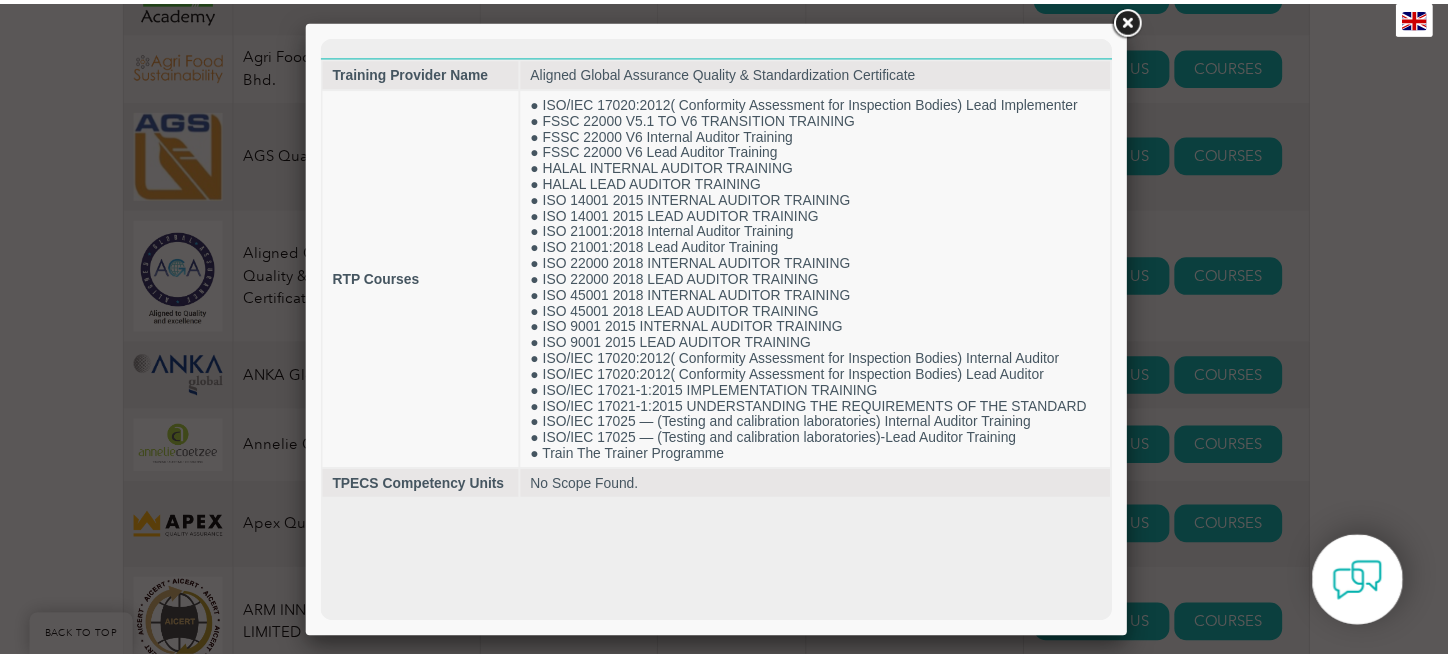 scroll, scrollTop: 0, scrollLeft: 0, axis: both 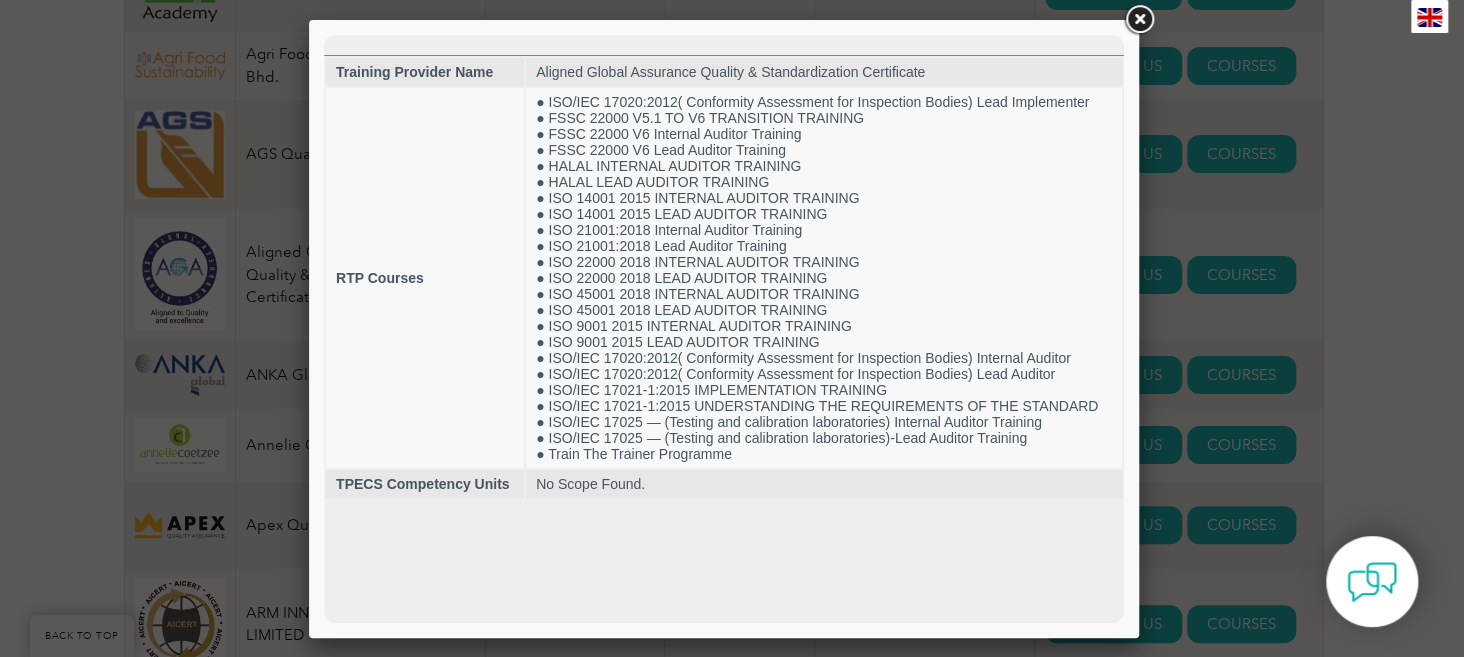 click at bounding box center (1139, 20) 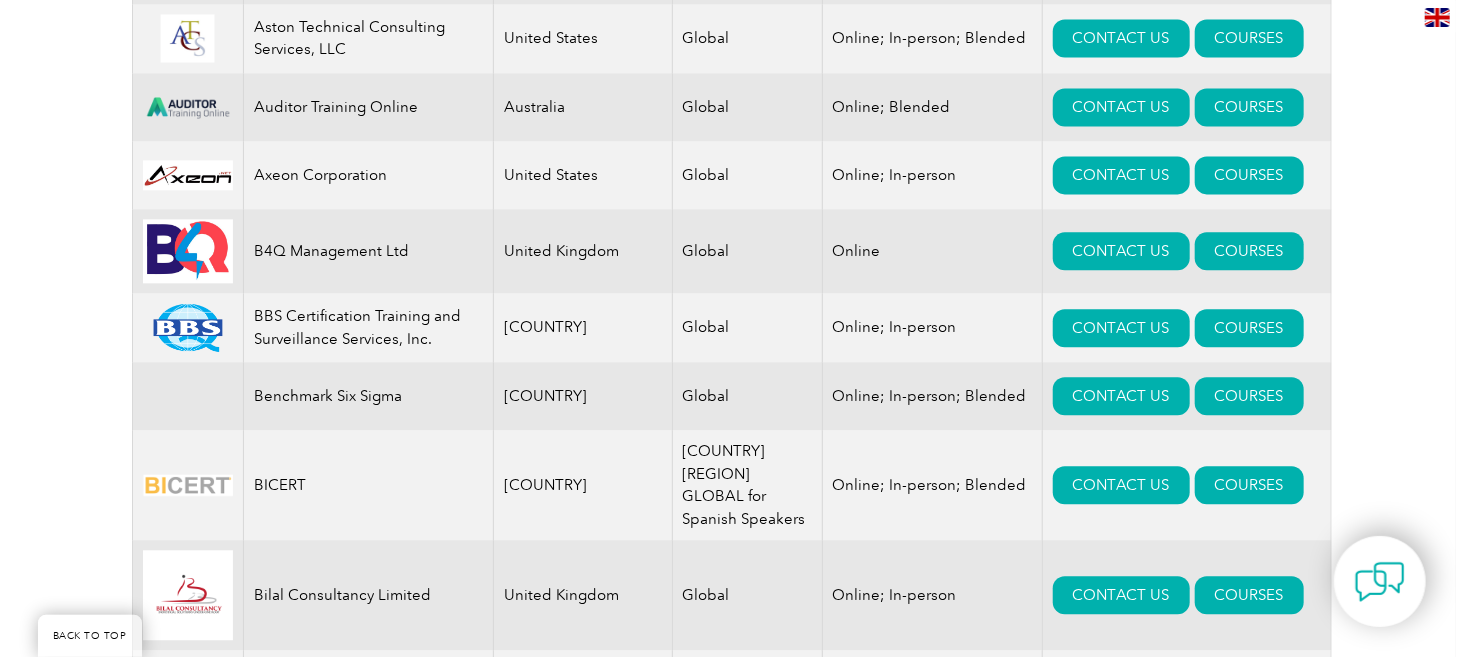 scroll, scrollTop: 2200, scrollLeft: 0, axis: vertical 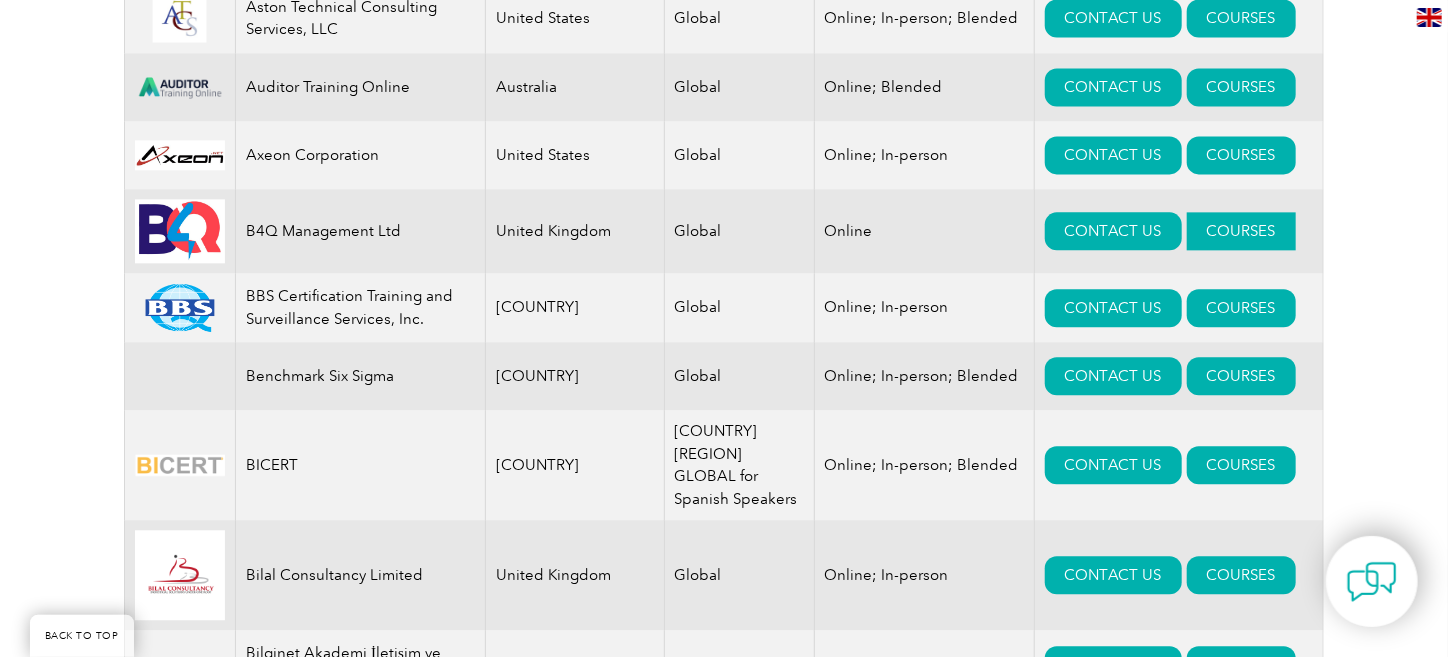 click on "COURSES" at bounding box center [1241, 231] 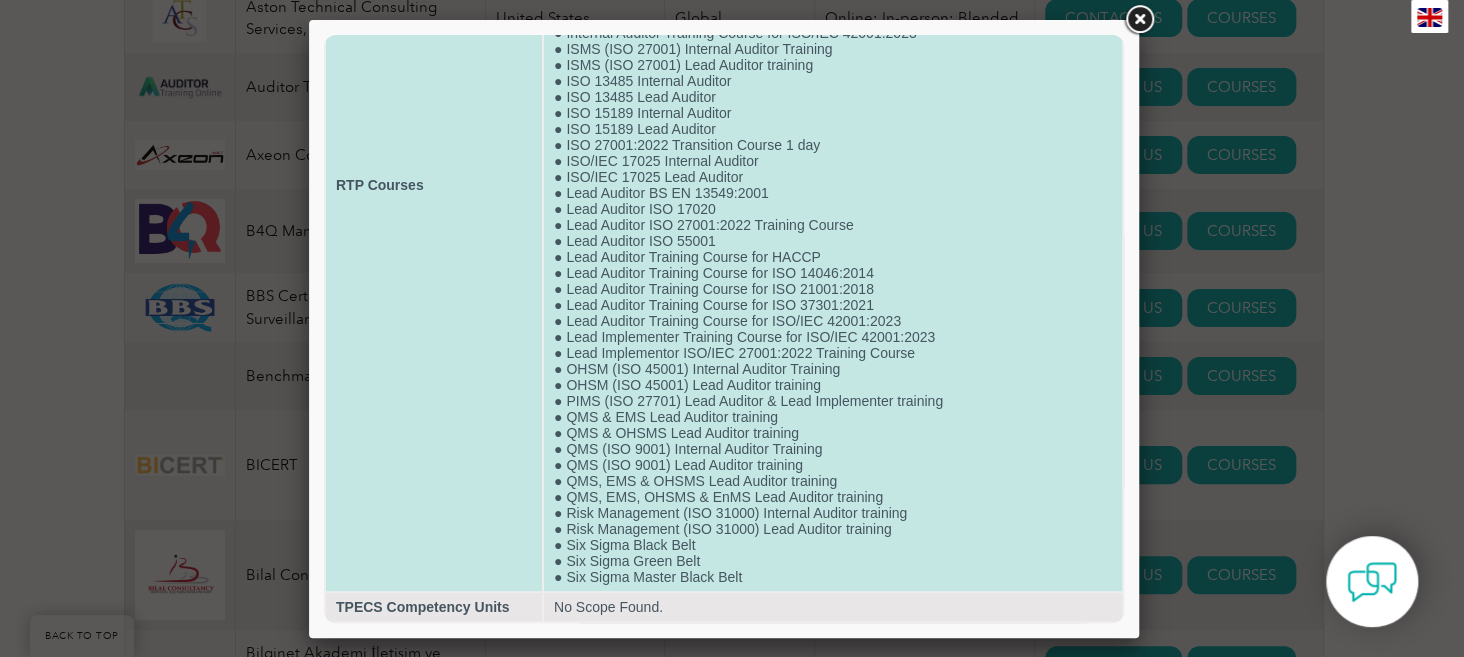 scroll, scrollTop: 346, scrollLeft: 0, axis: vertical 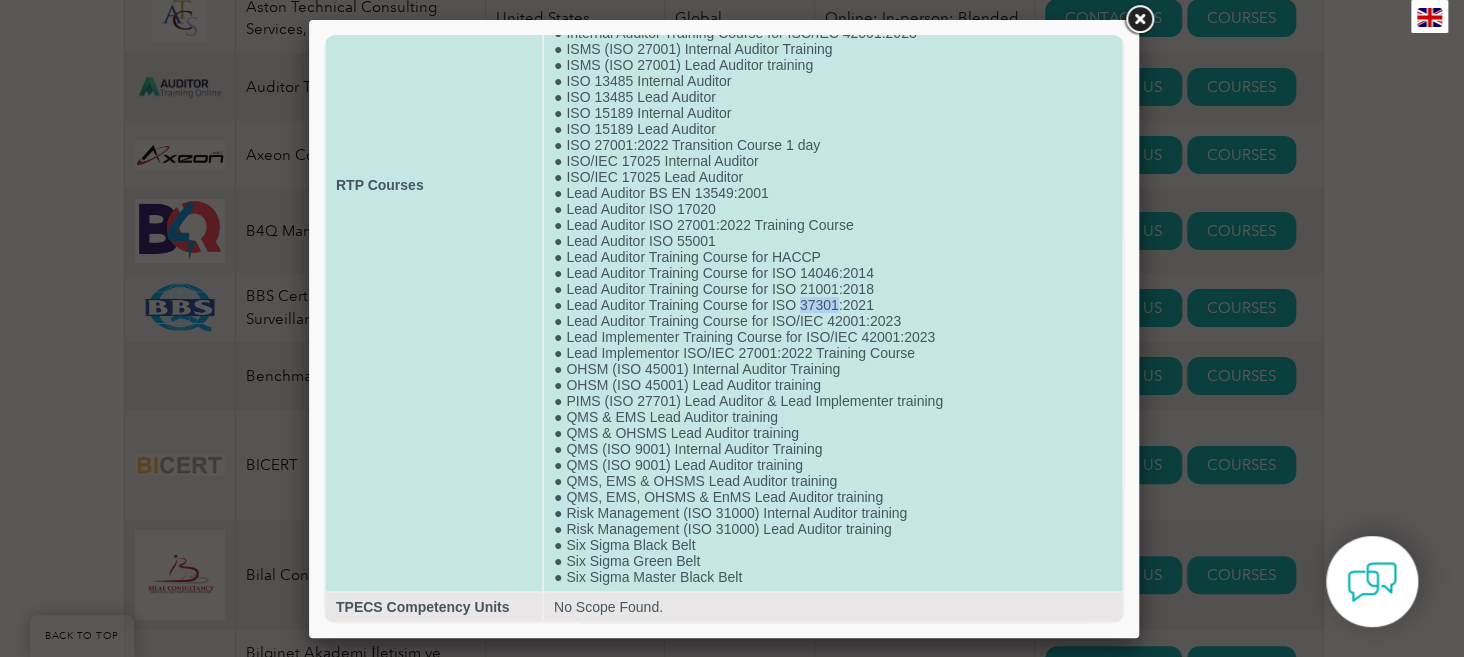 drag, startPoint x: 796, startPoint y: 286, endPoint x: 832, endPoint y: 287, distance: 36.013885 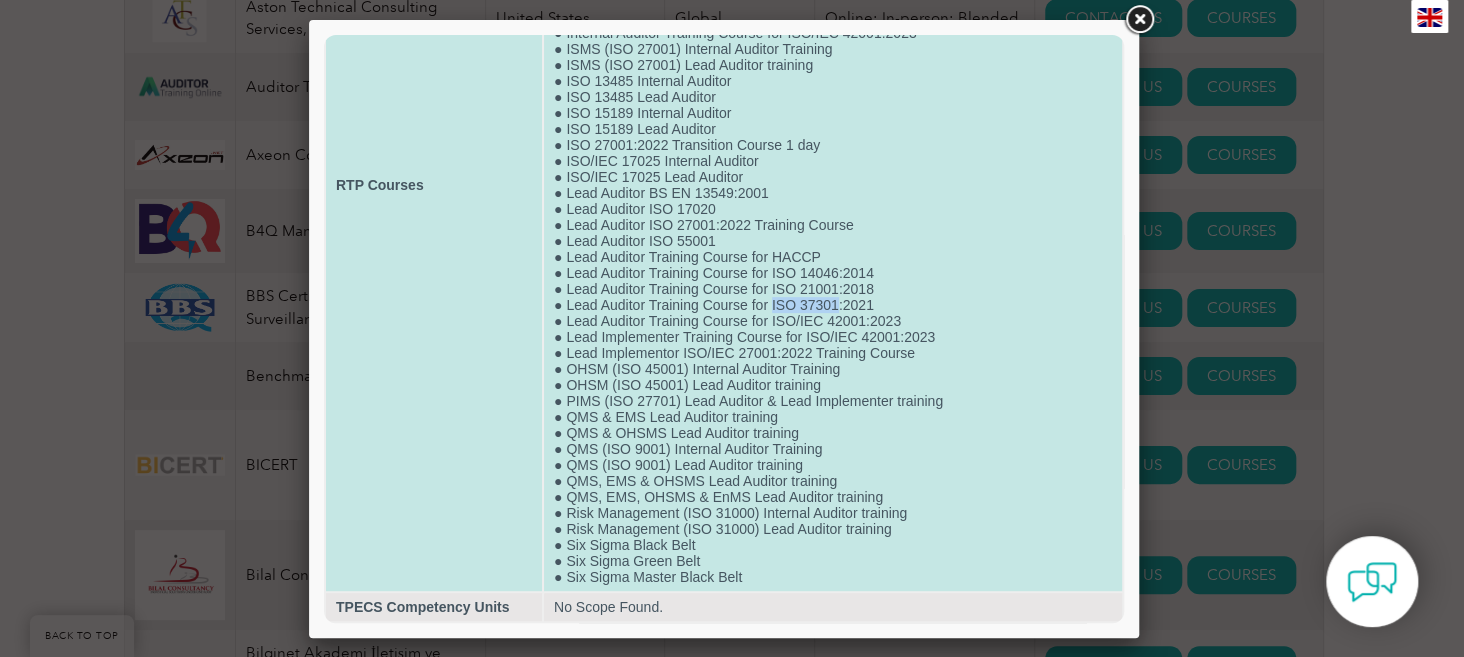 drag, startPoint x: 764, startPoint y: 293, endPoint x: 832, endPoint y: 288, distance: 68.18358 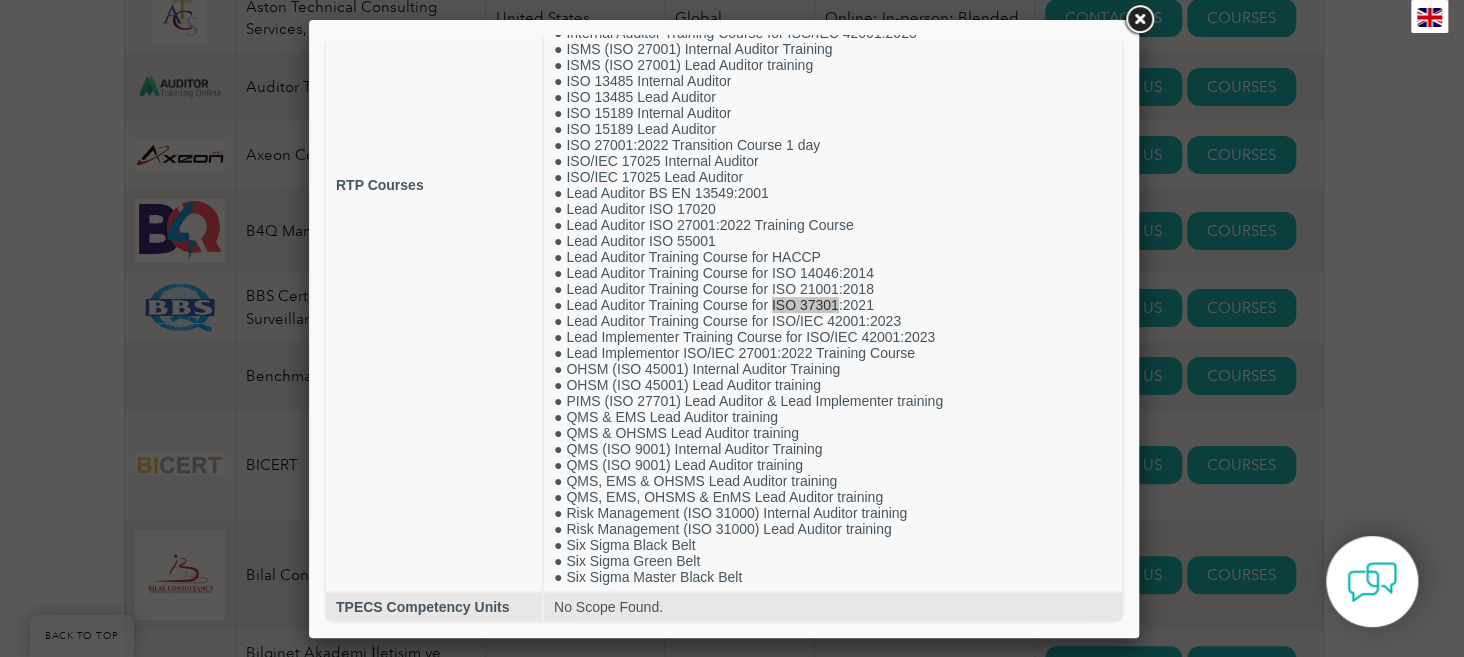 click at bounding box center (1139, 20) 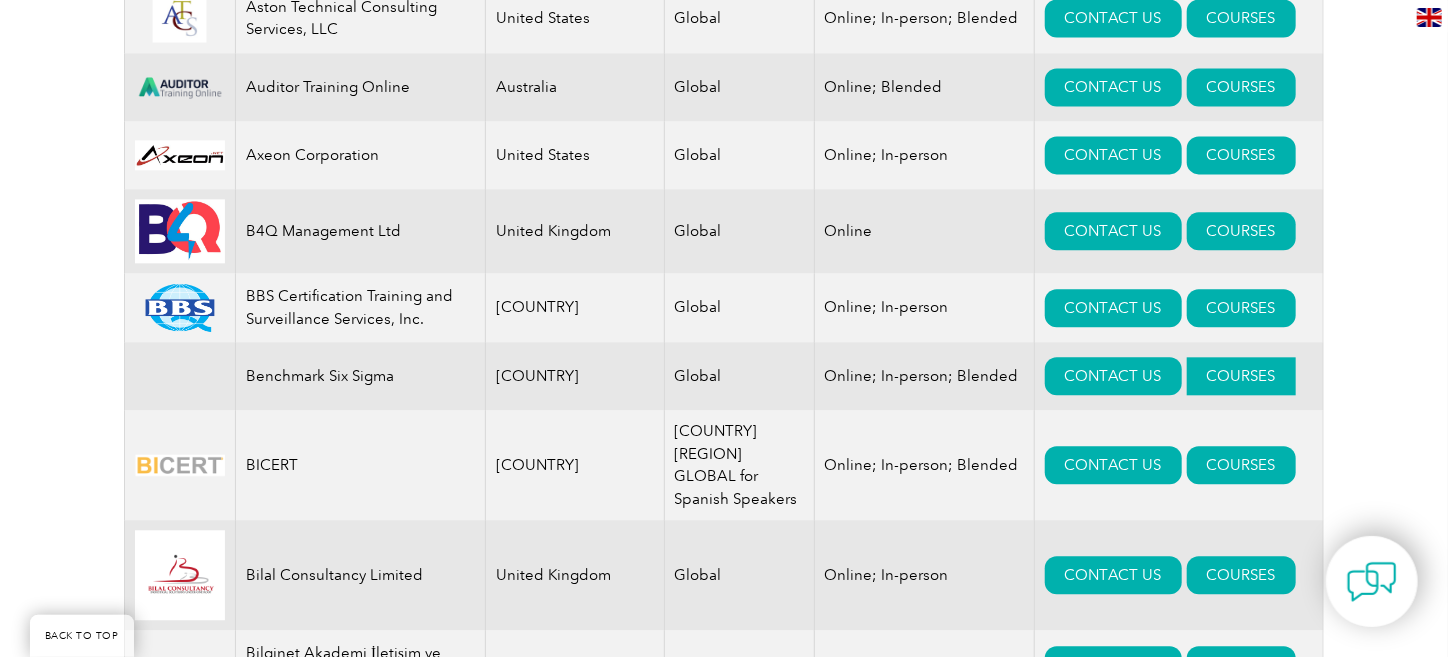 click on "COURSES" at bounding box center (1241, 376) 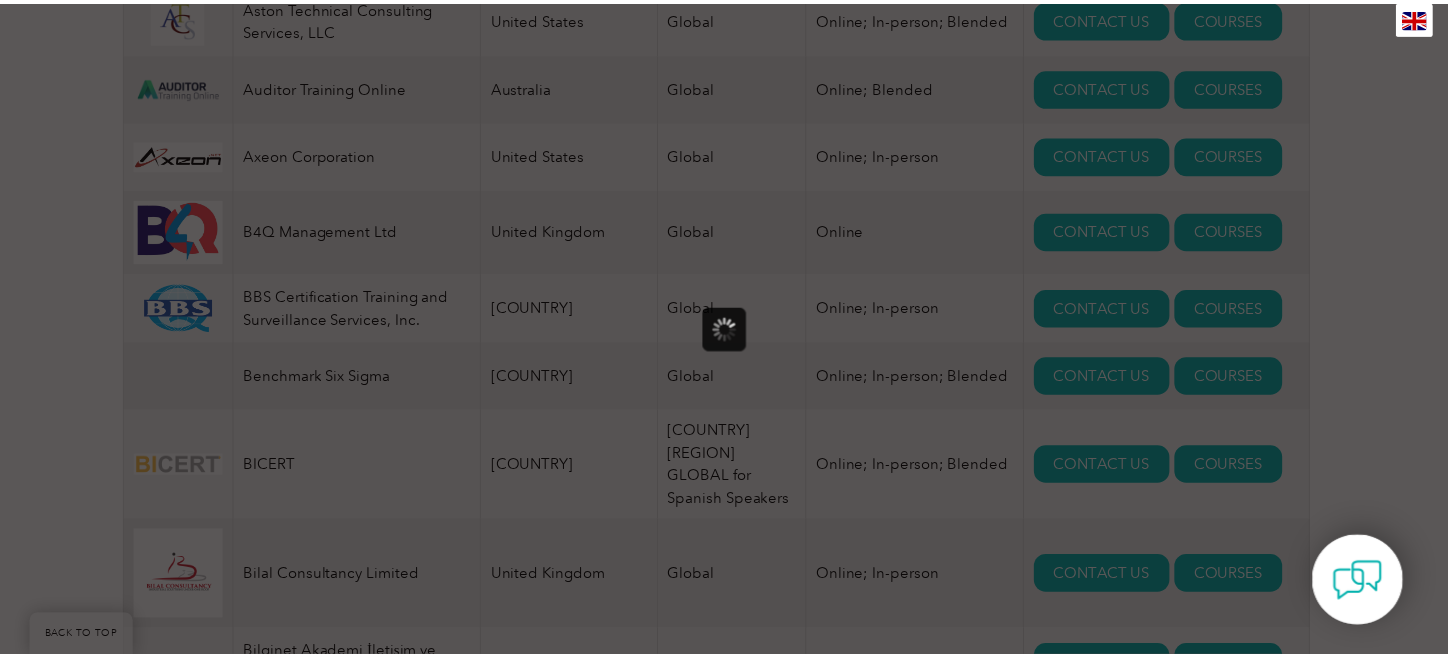 scroll, scrollTop: 0, scrollLeft: 0, axis: both 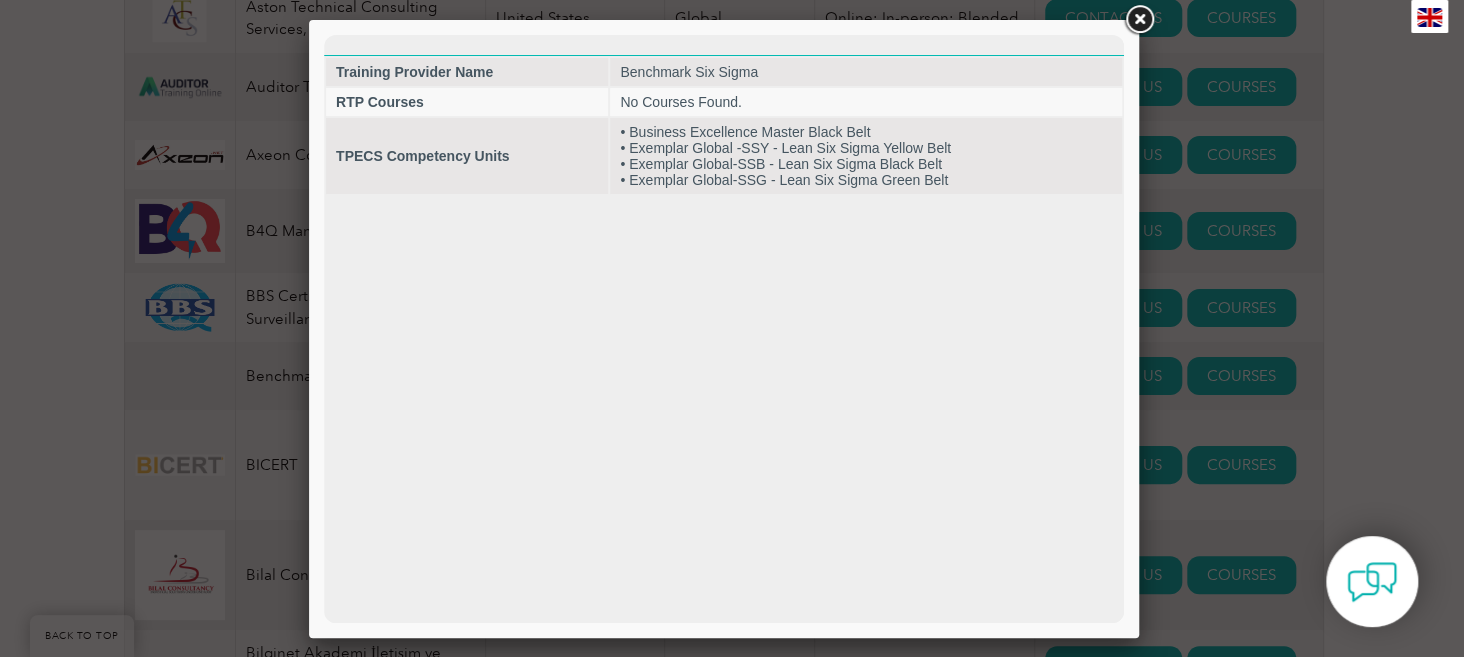 click at bounding box center (1139, 20) 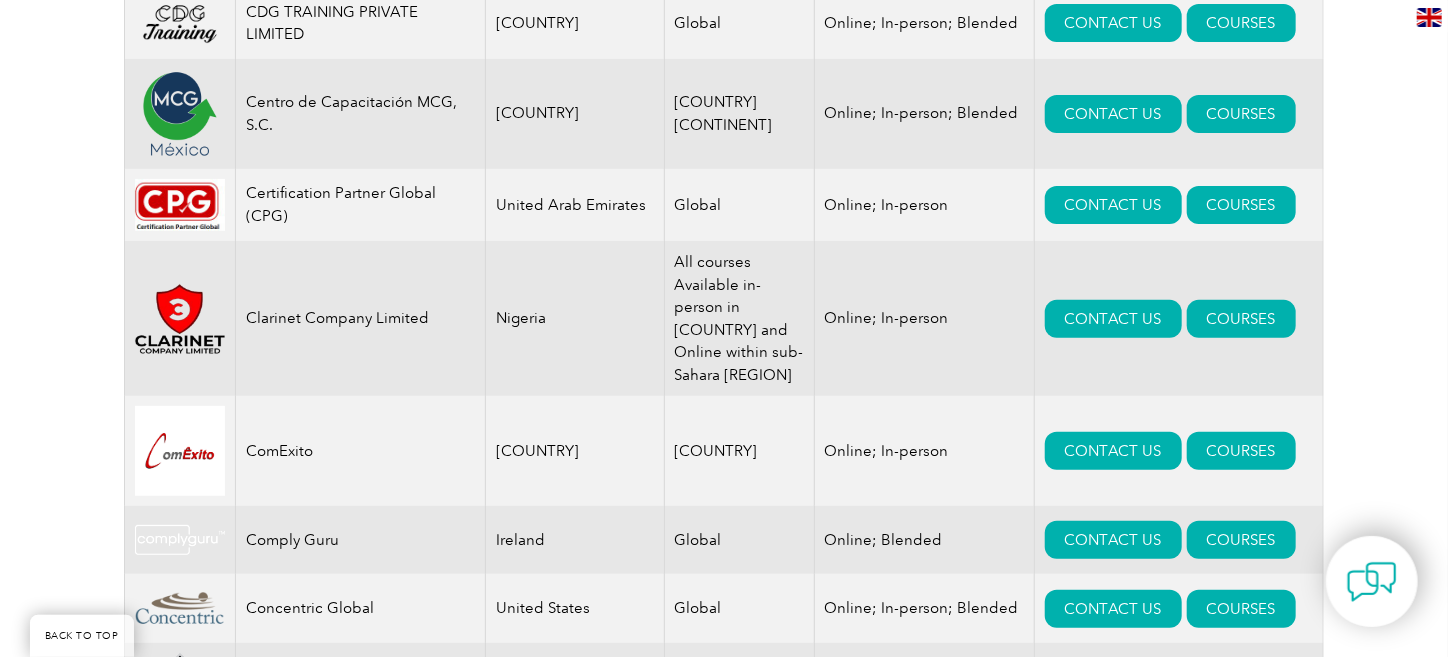 scroll, scrollTop: 4000, scrollLeft: 0, axis: vertical 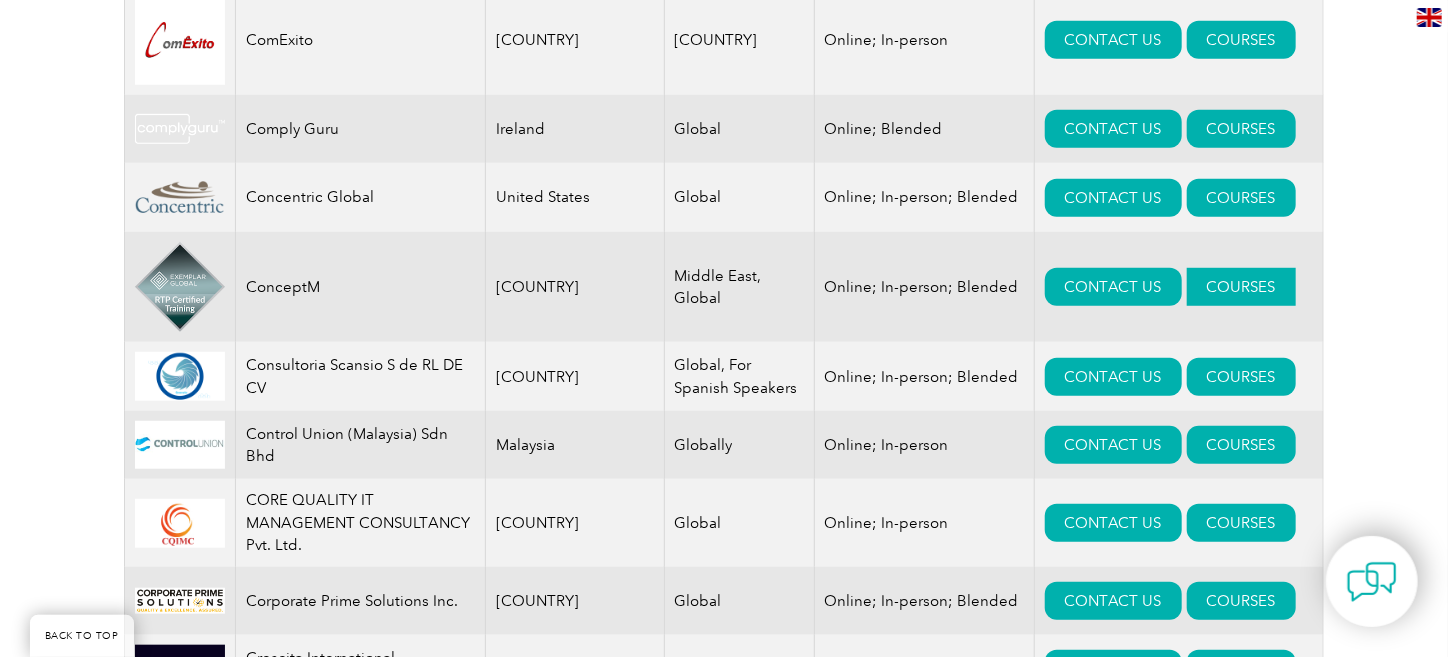 click on "COURSES" at bounding box center [1241, 287] 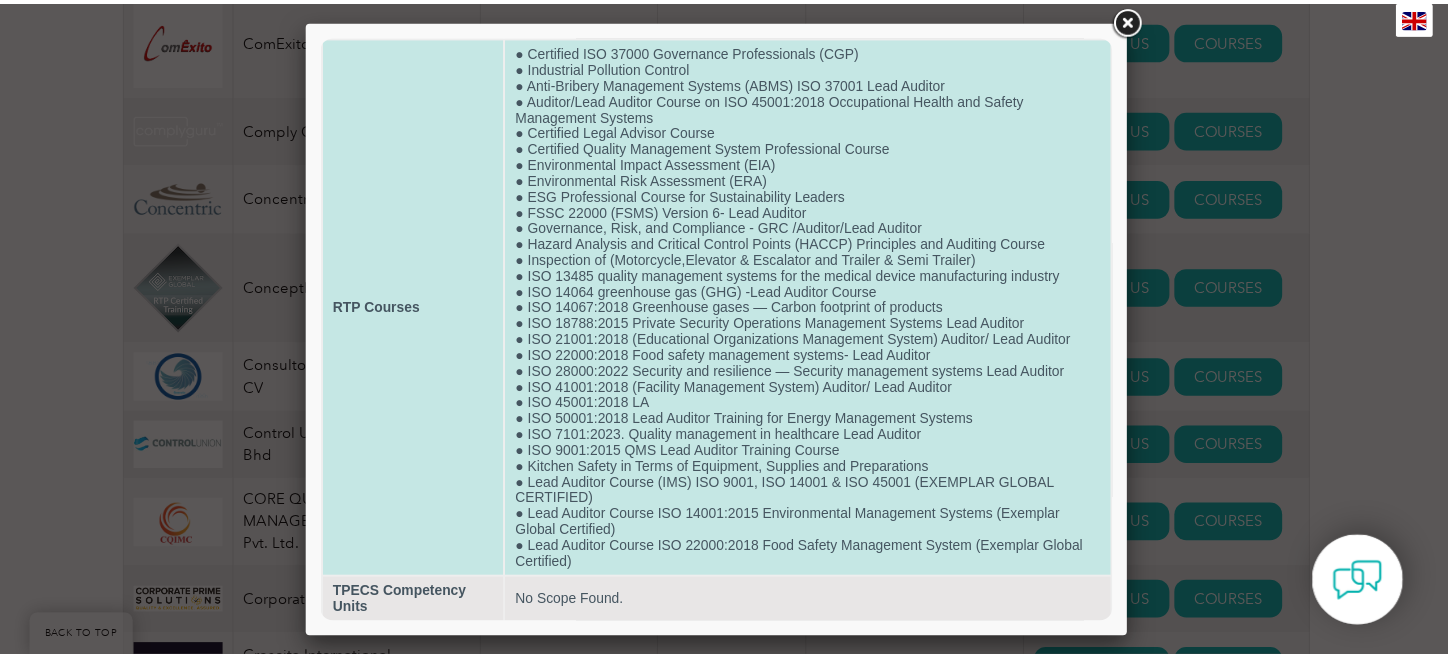 scroll, scrollTop: 78, scrollLeft: 0, axis: vertical 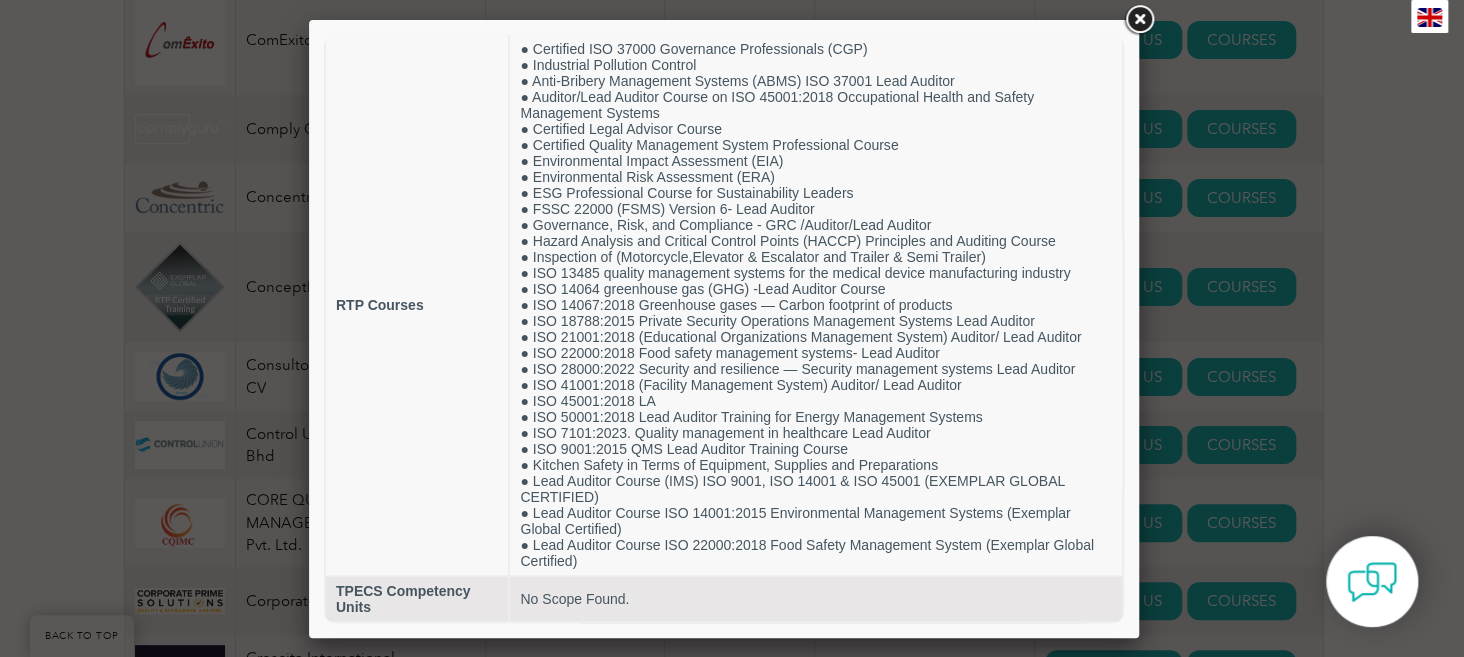 click at bounding box center (1139, 20) 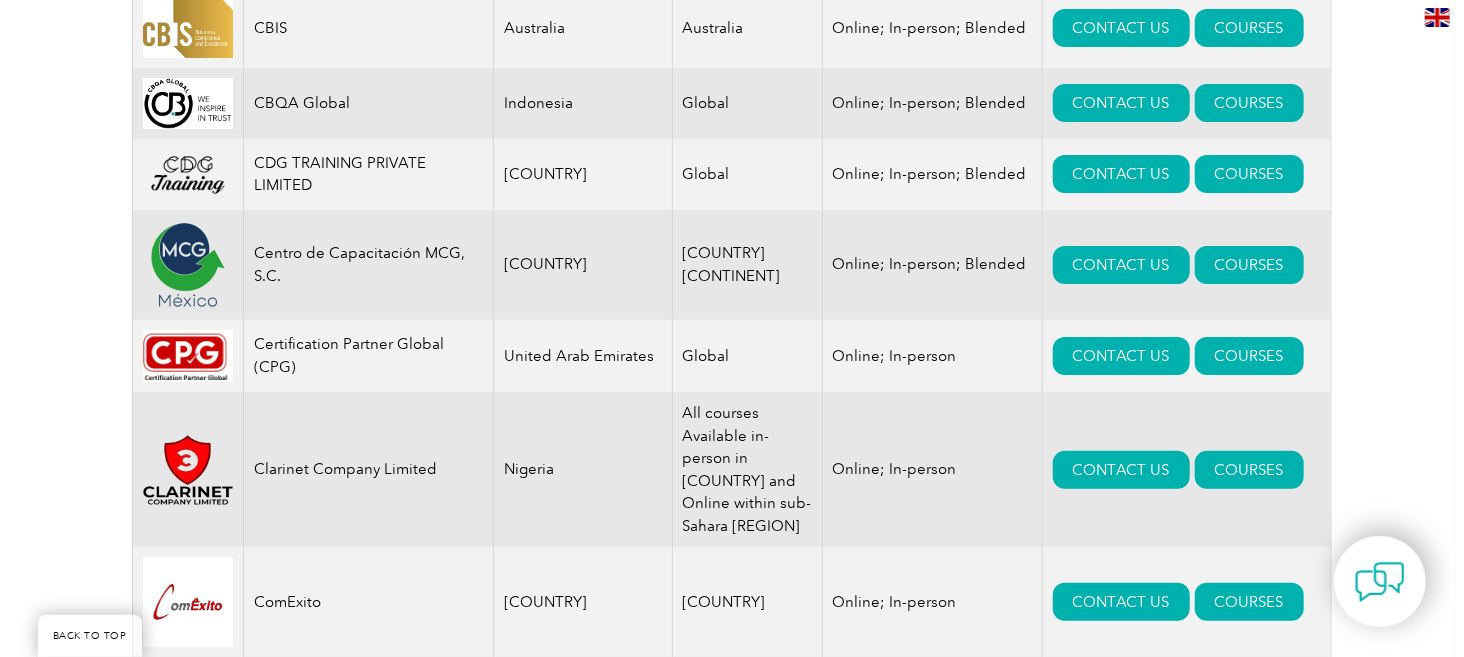 scroll, scrollTop: 3600, scrollLeft: 0, axis: vertical 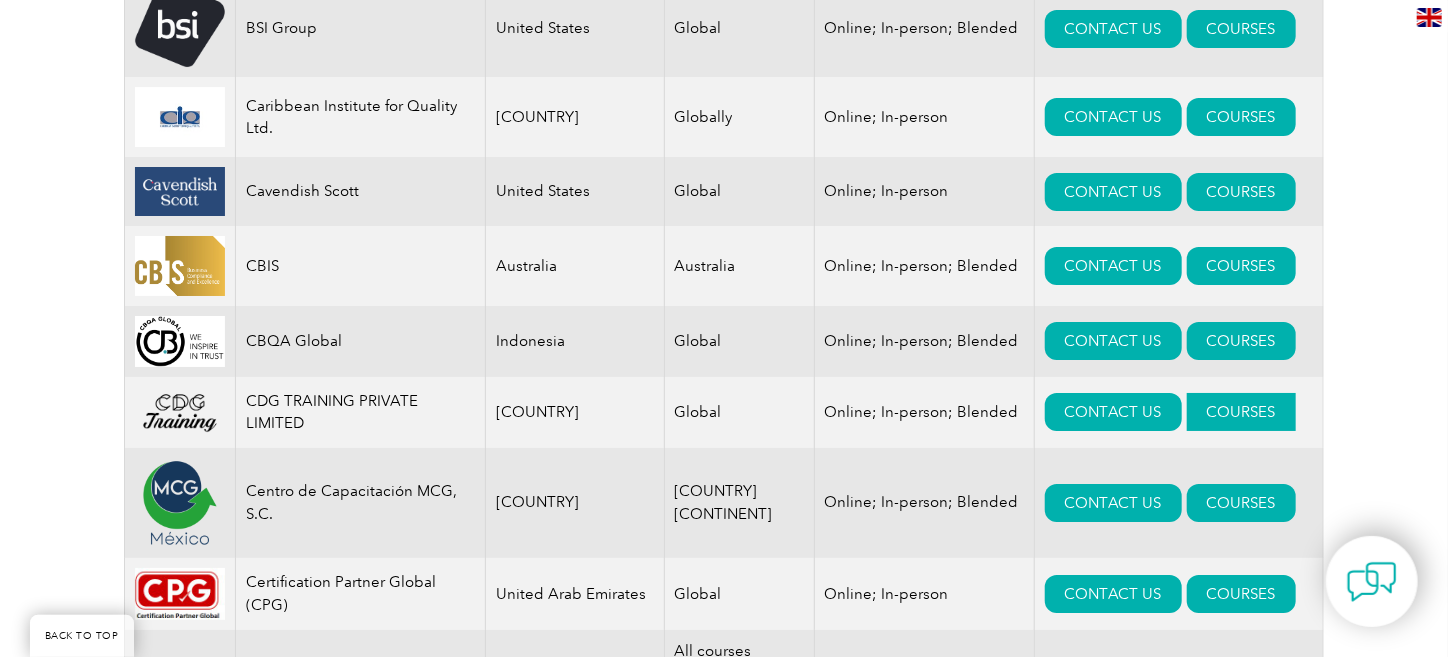 click on "COURSES" at bounding box center (1241, 412) 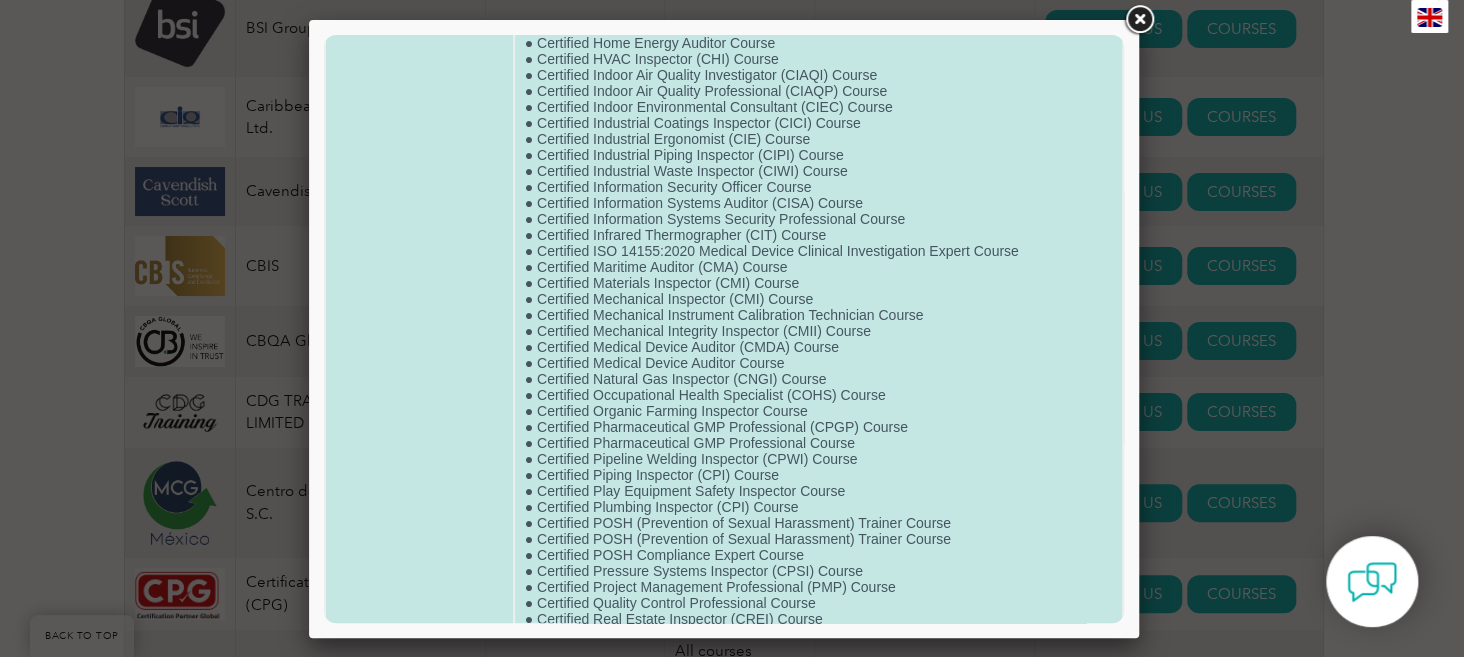 scroll, scrollTop: 1200, scrollLeft: 0, axis: vertical 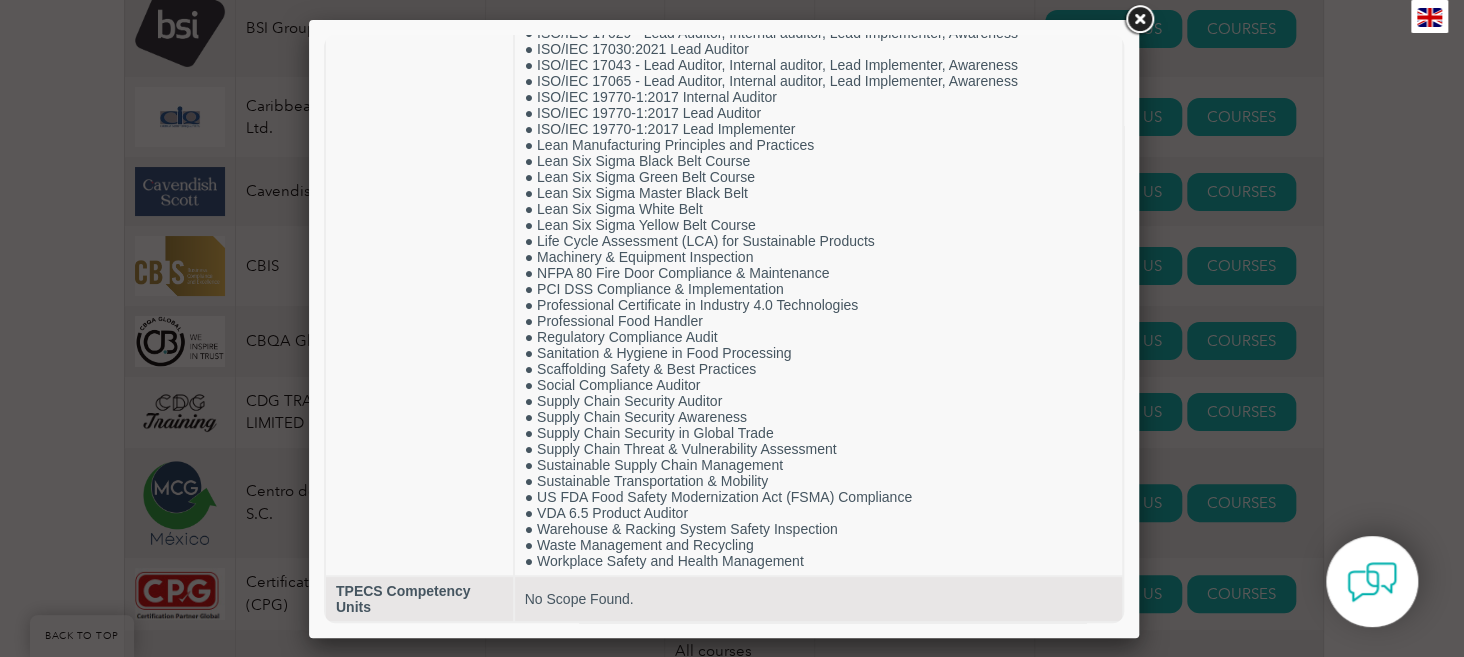 click at bounding box center (732, 328) 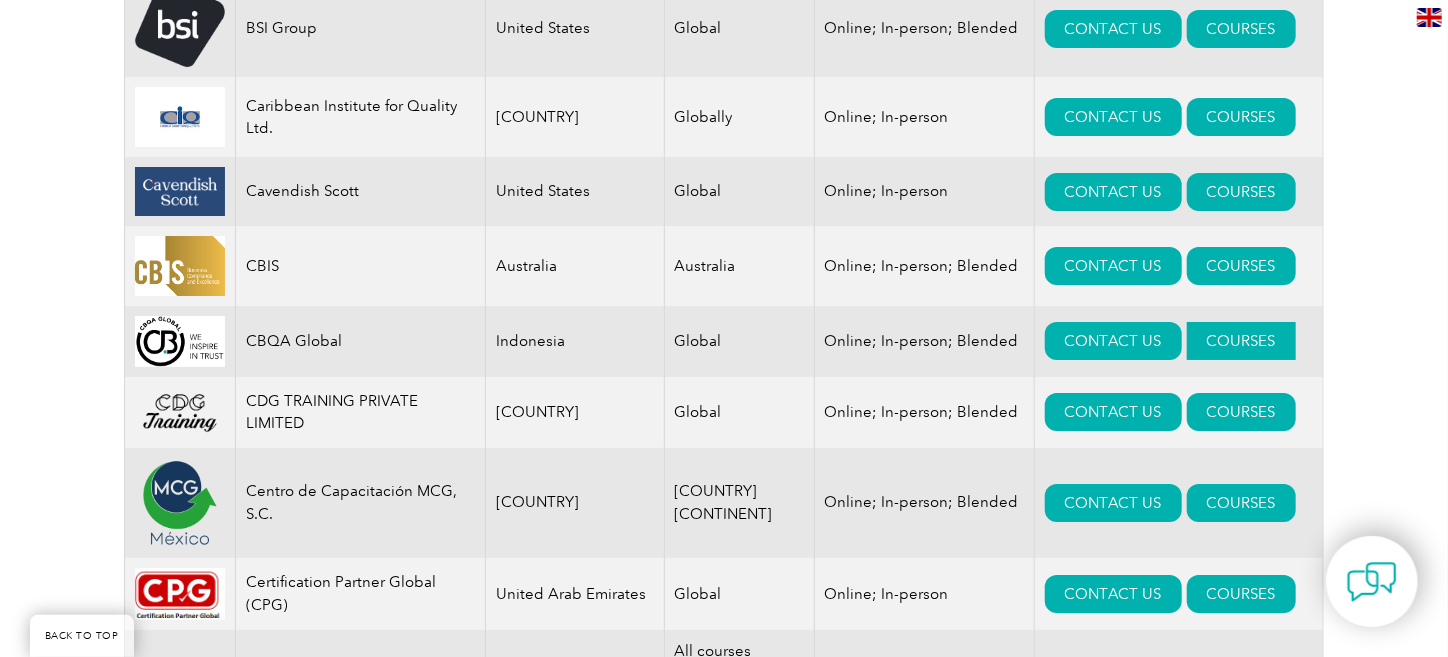 click on "COURSES" at bounding box center [1241, 341] 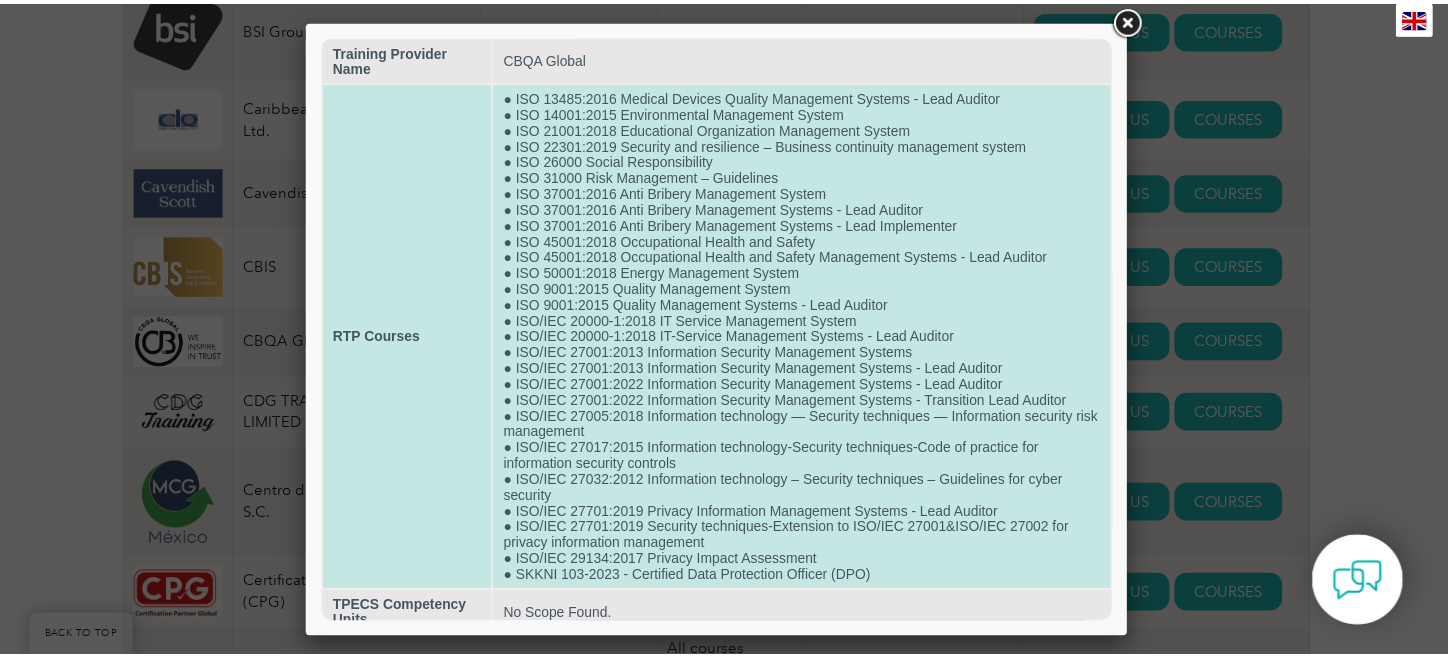 scroll, scrollTop: 0, scrollLeft: 0, axis: both 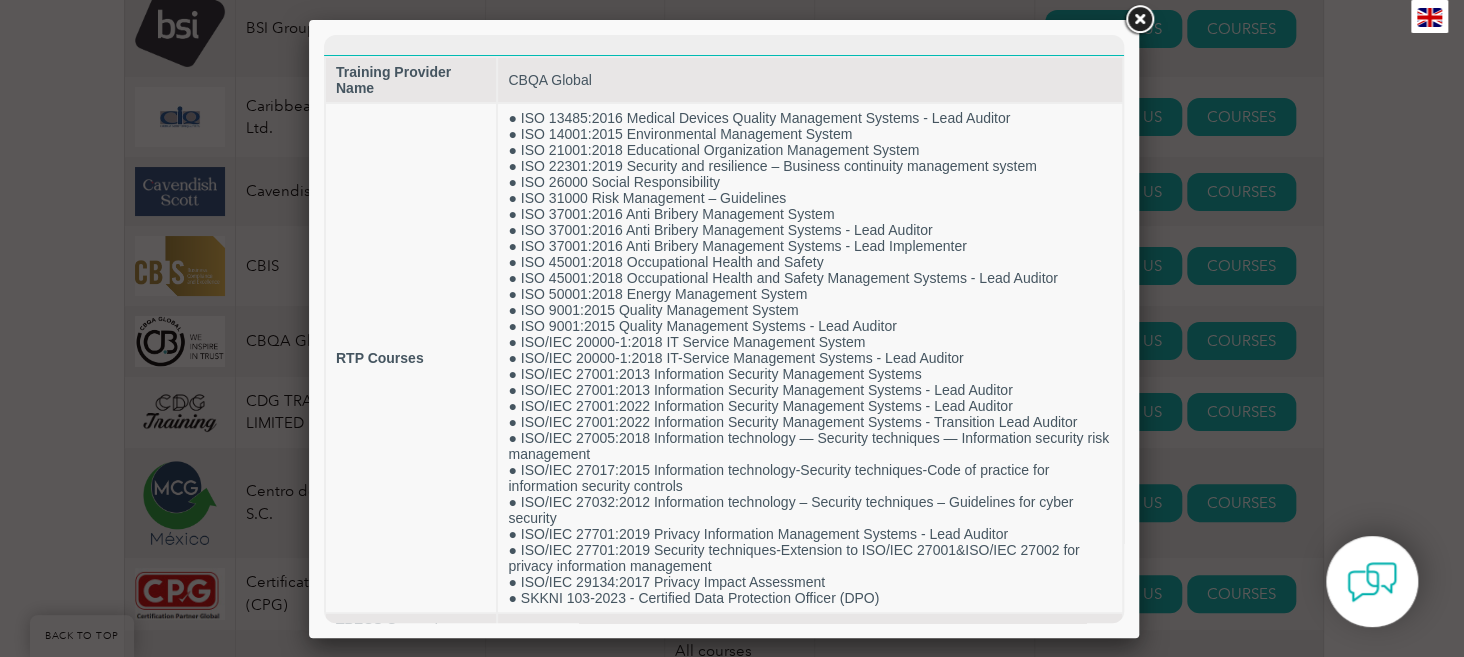 click at bounding box center (732, 328) 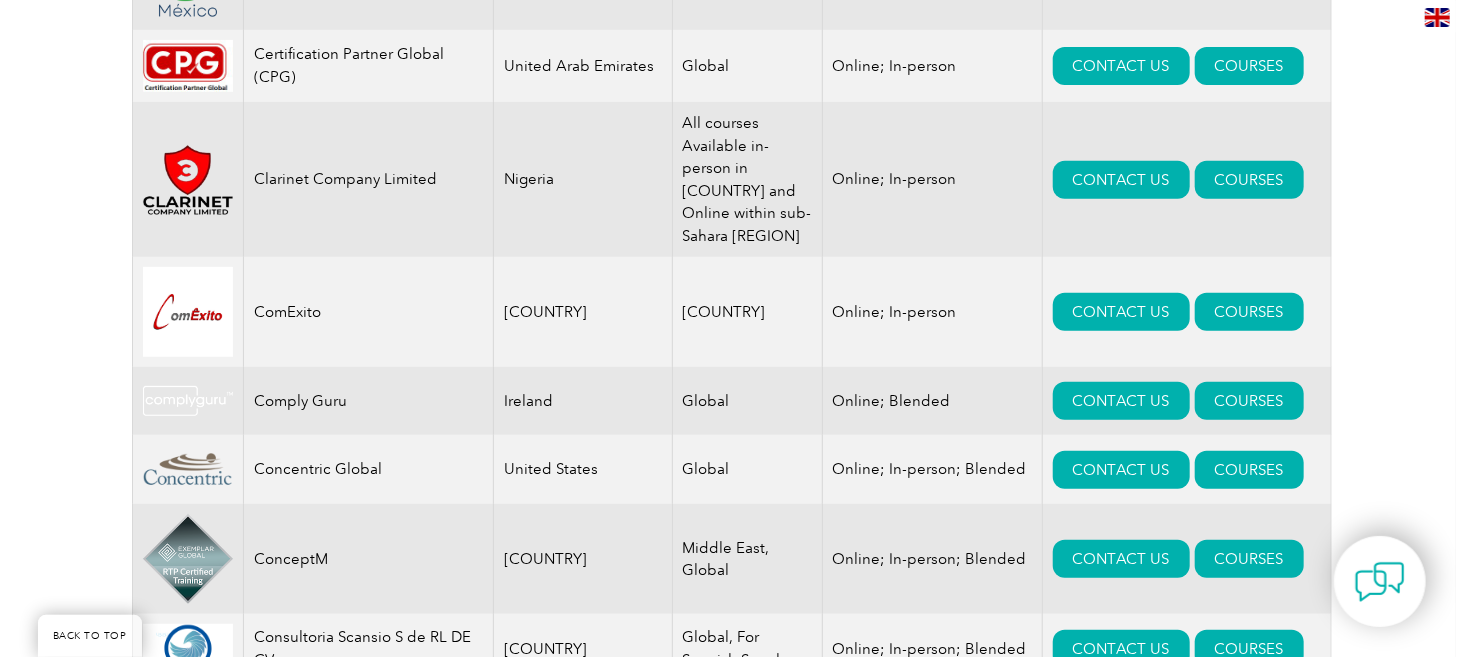 scroll, scrollTop: 4000, scrollLeft: 0, axis: vertical 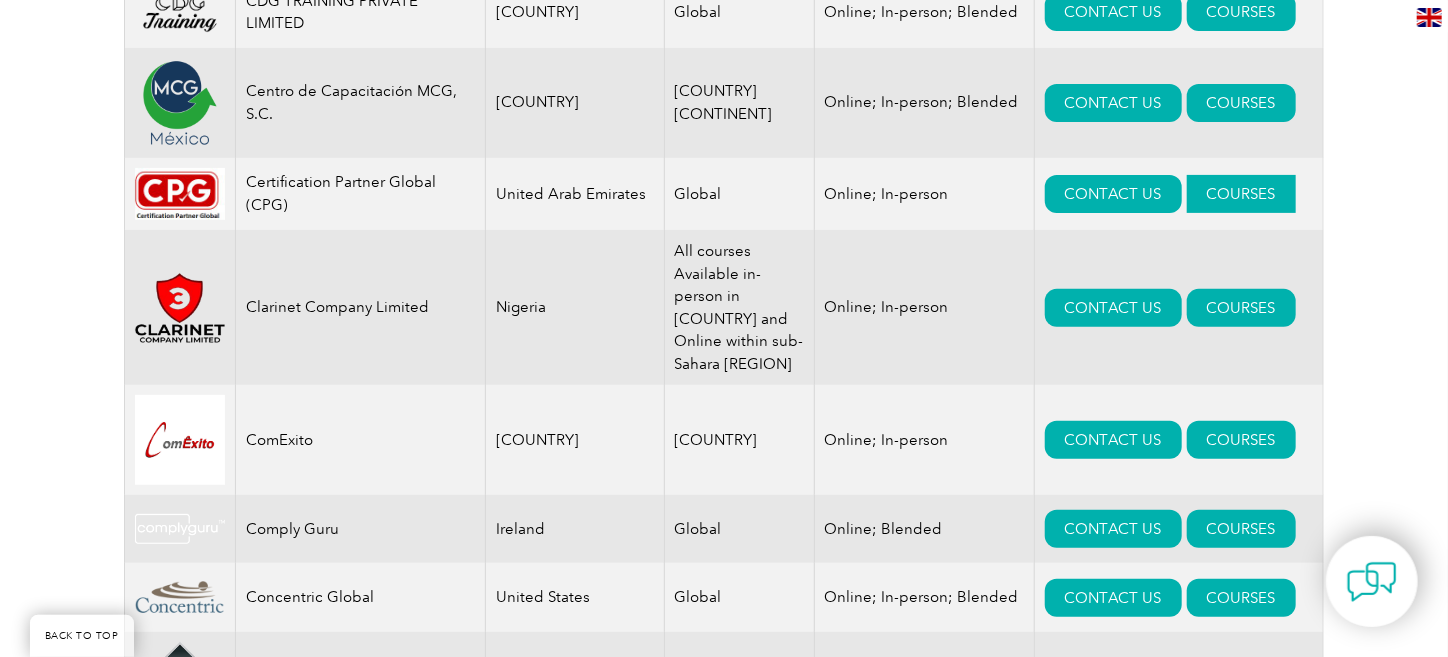click on "COURSES" at bounding box center (1241, 194) 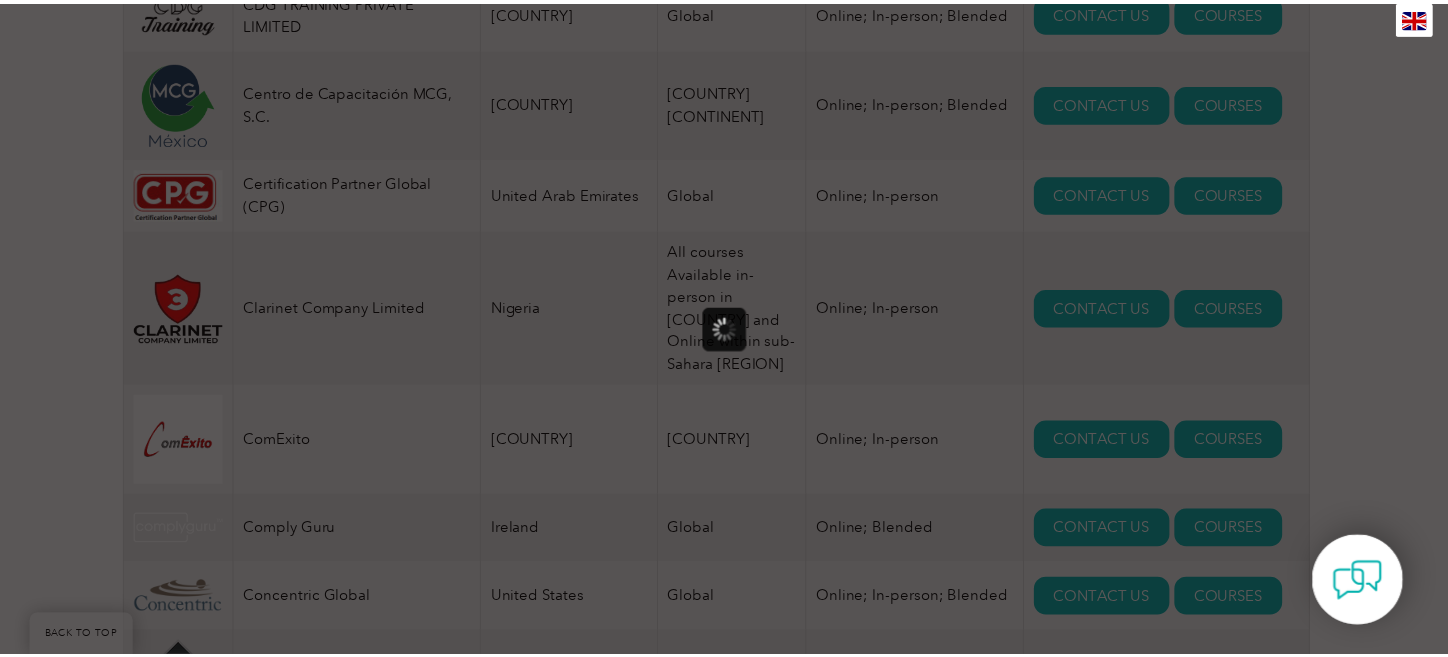 scroll, scrollTop: 0, scrollLeft: 0, axis: both 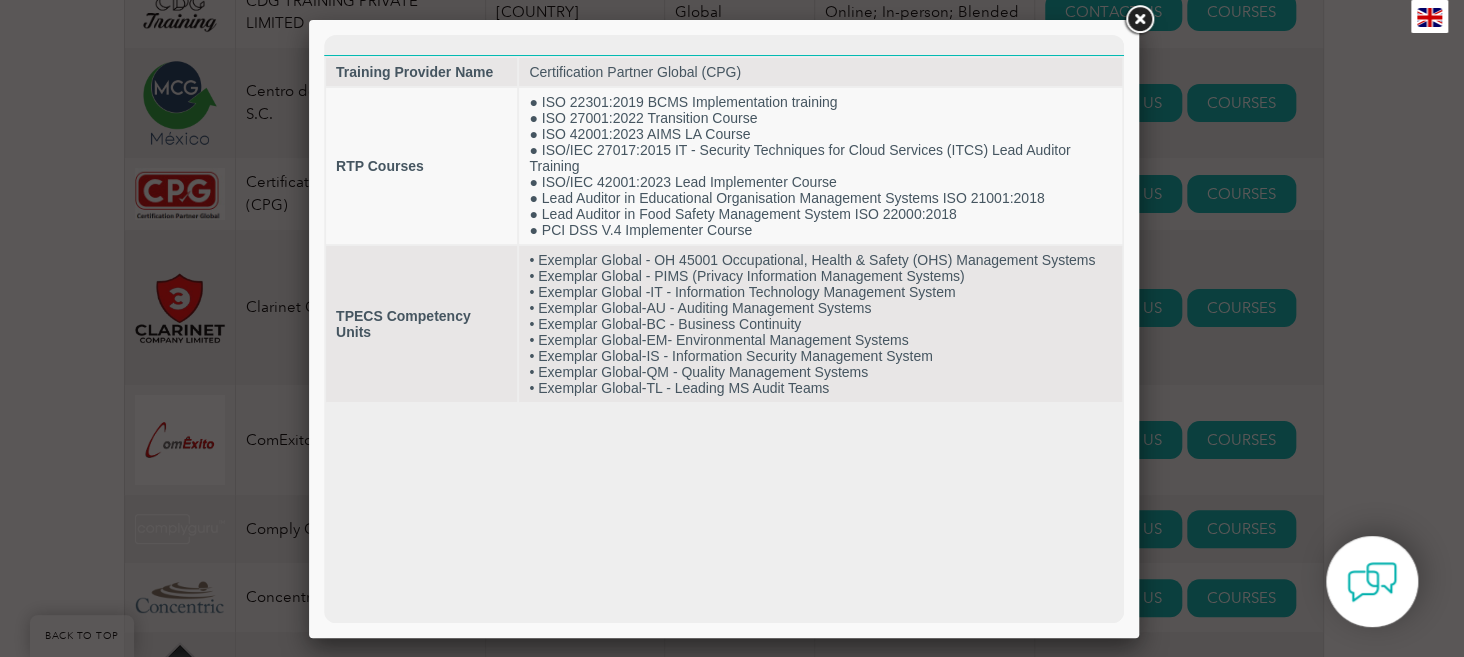click at bounding box center (732, 328) 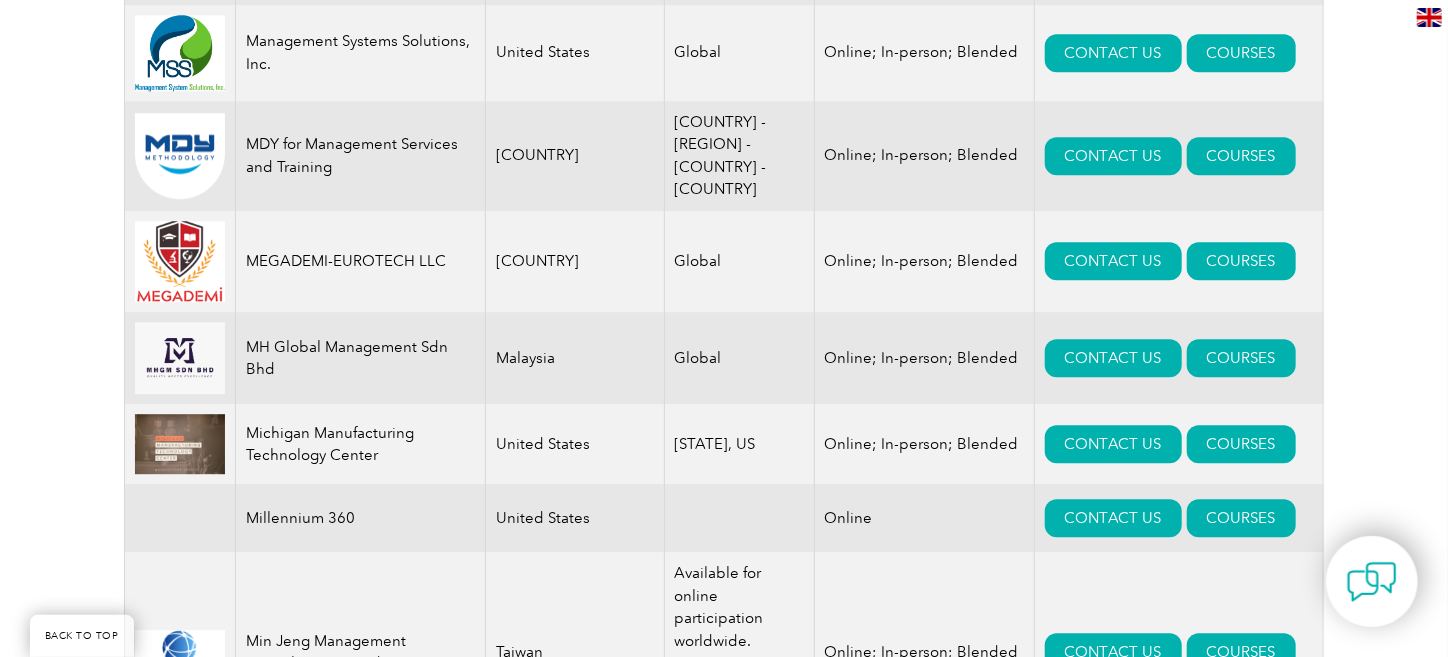 scroll, scrollTop: 11200, scrollLeft: 0, axis: vertical 